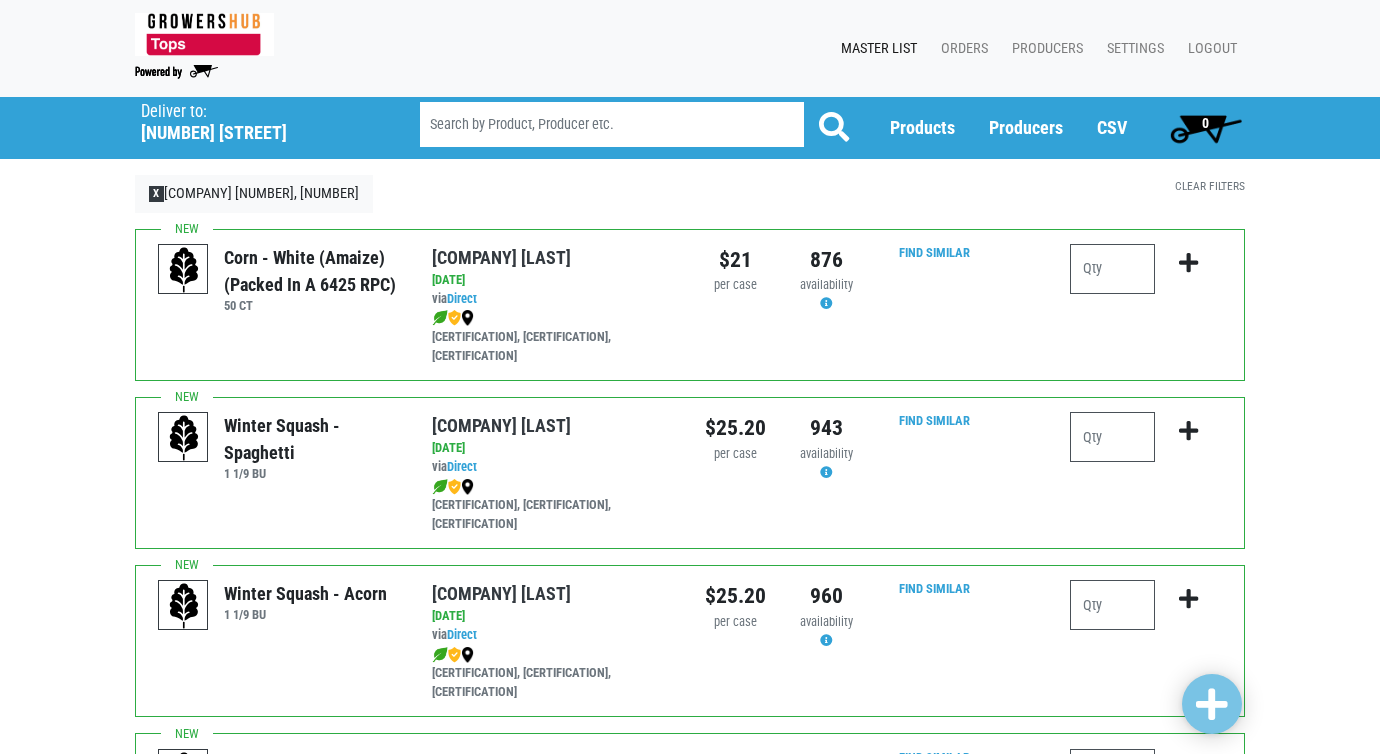 scroll, scrollTop: 0, scrollLeft: 0, axis: both 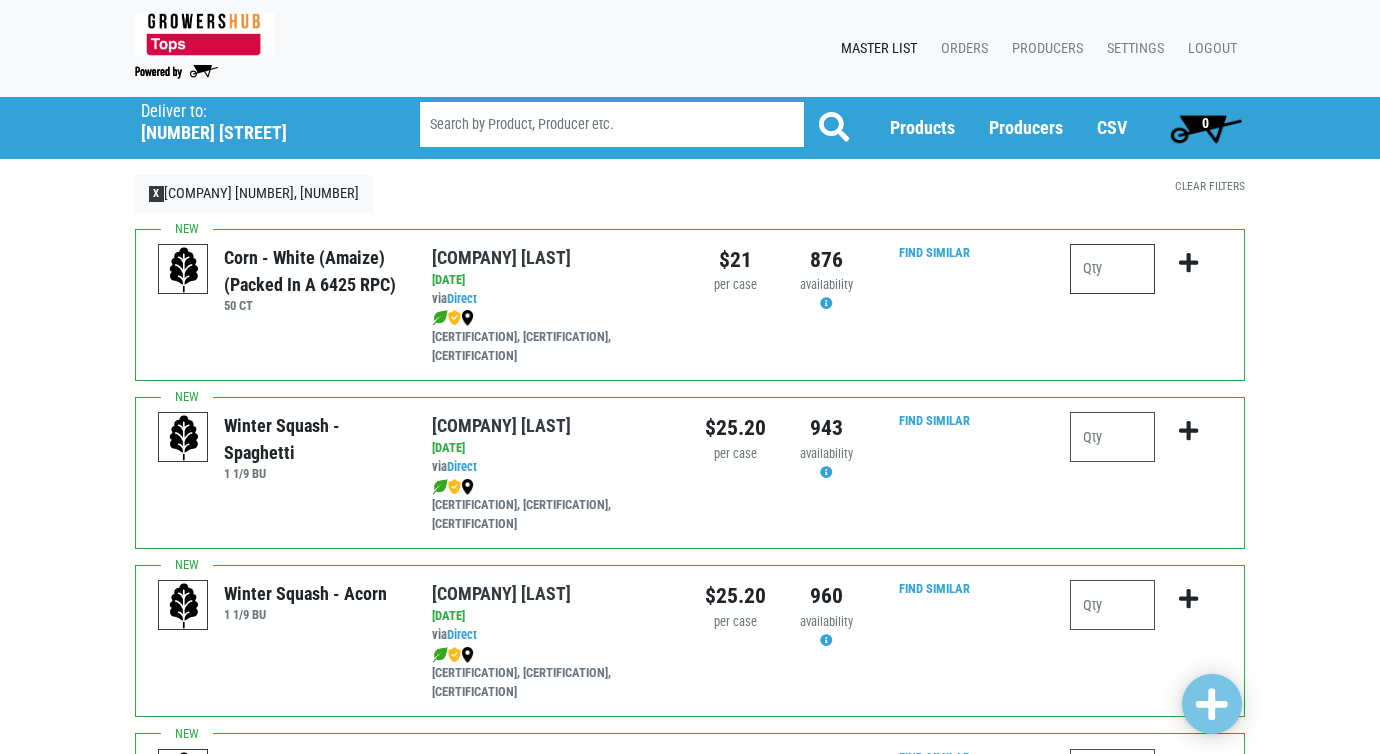 click at bounding box center [1112, 269] 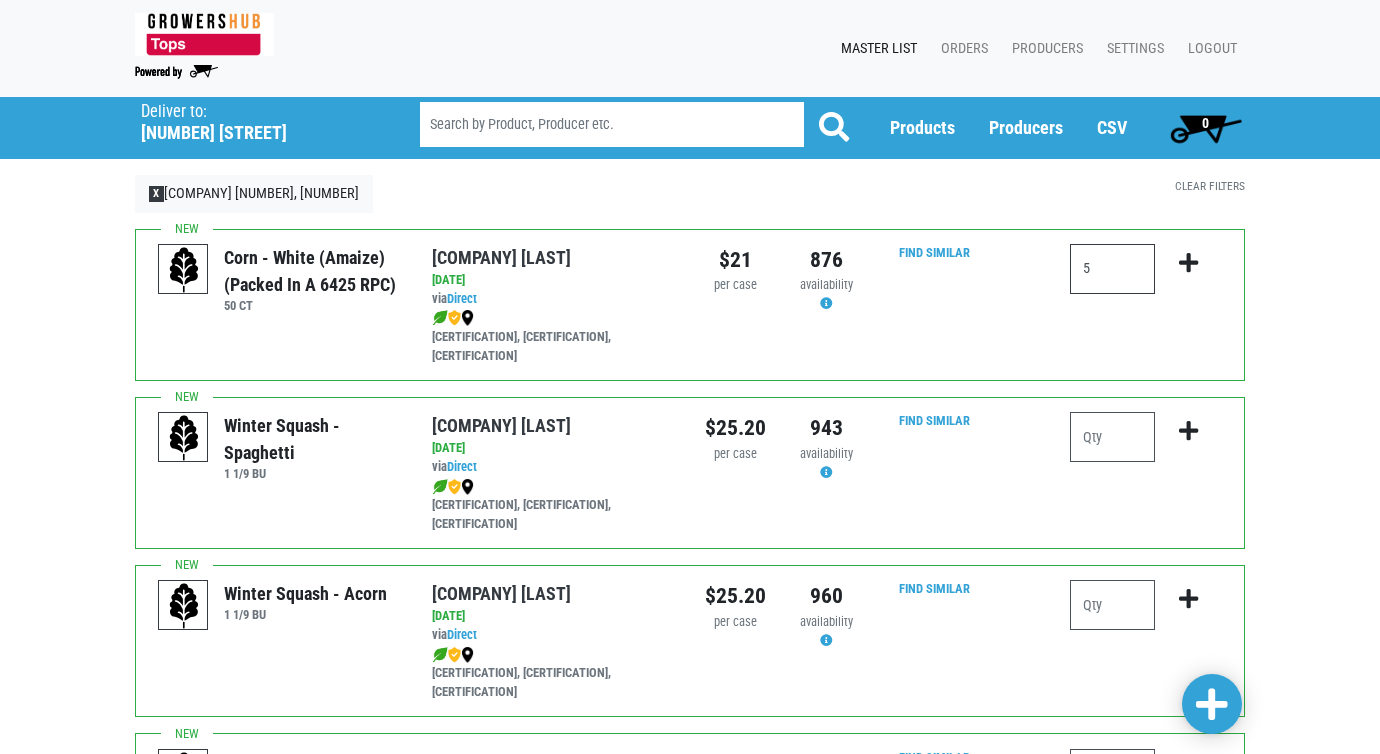 type on "5" 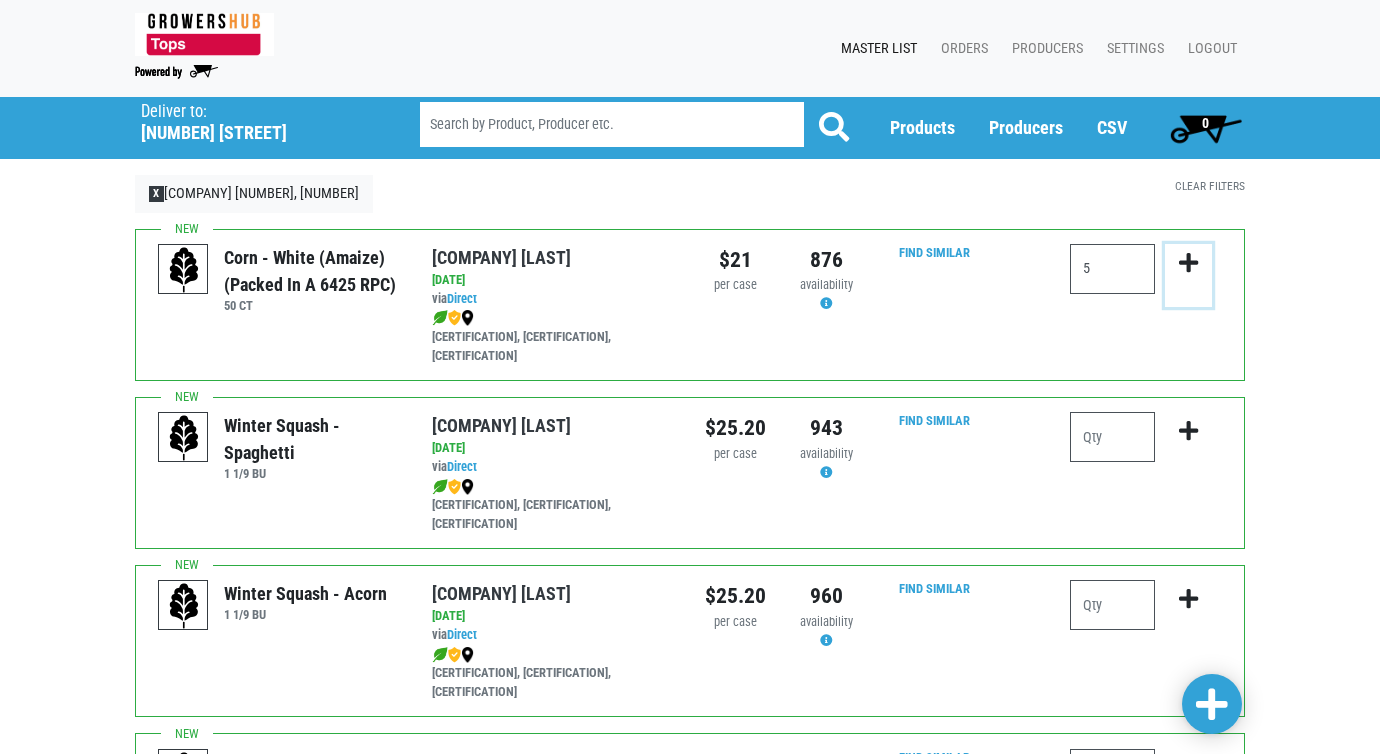 click at bounding box center (1188, 263) 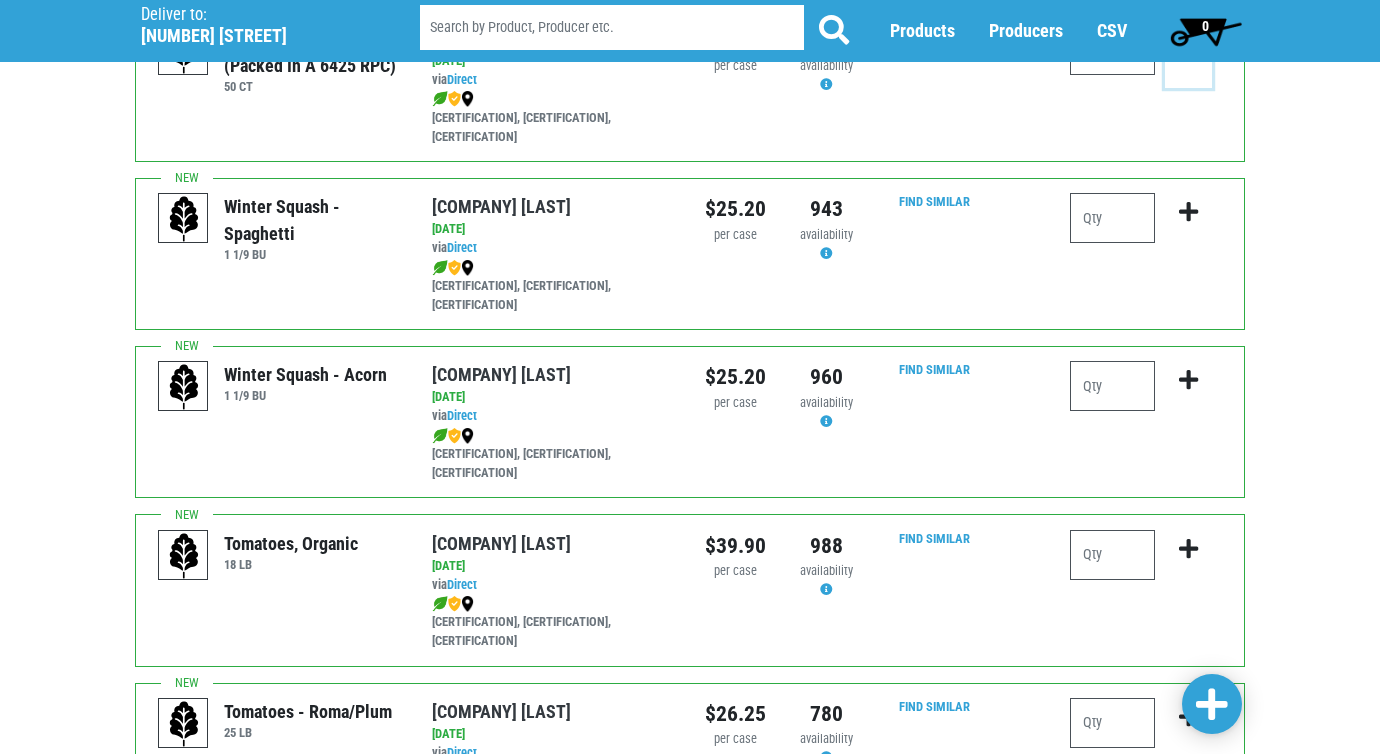 scroll, scrollTop: 0, scrollLeft: 0, axis: both 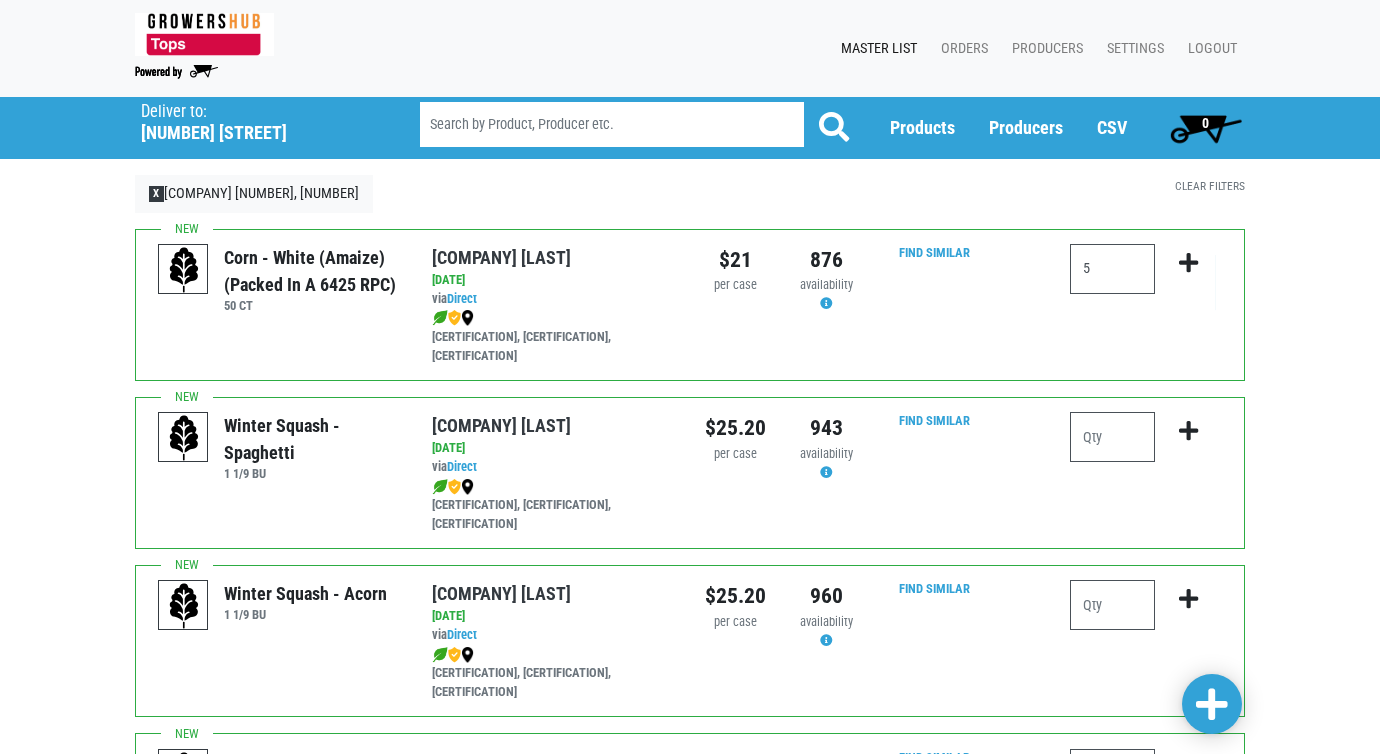 click on "Find Similar" at bounding box center [928, 304] 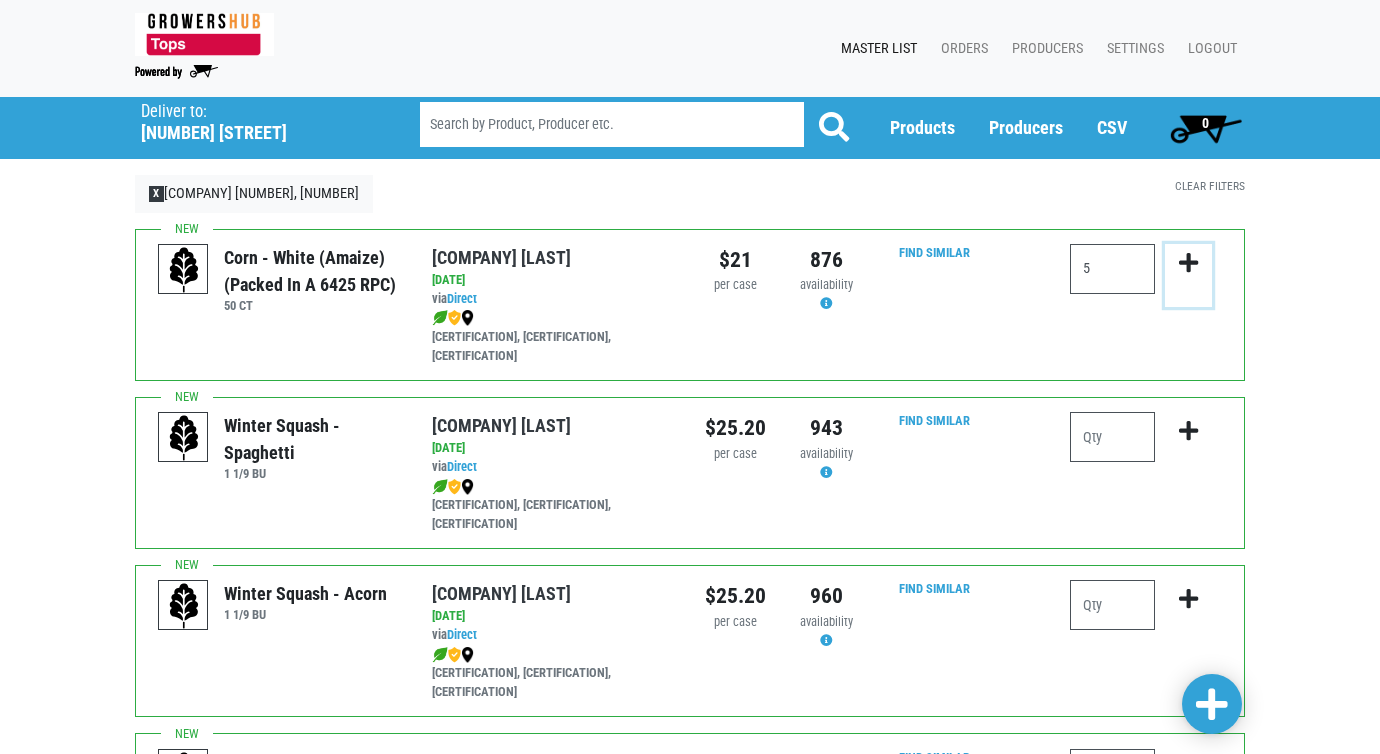 click at bounding box center [1188, 263] 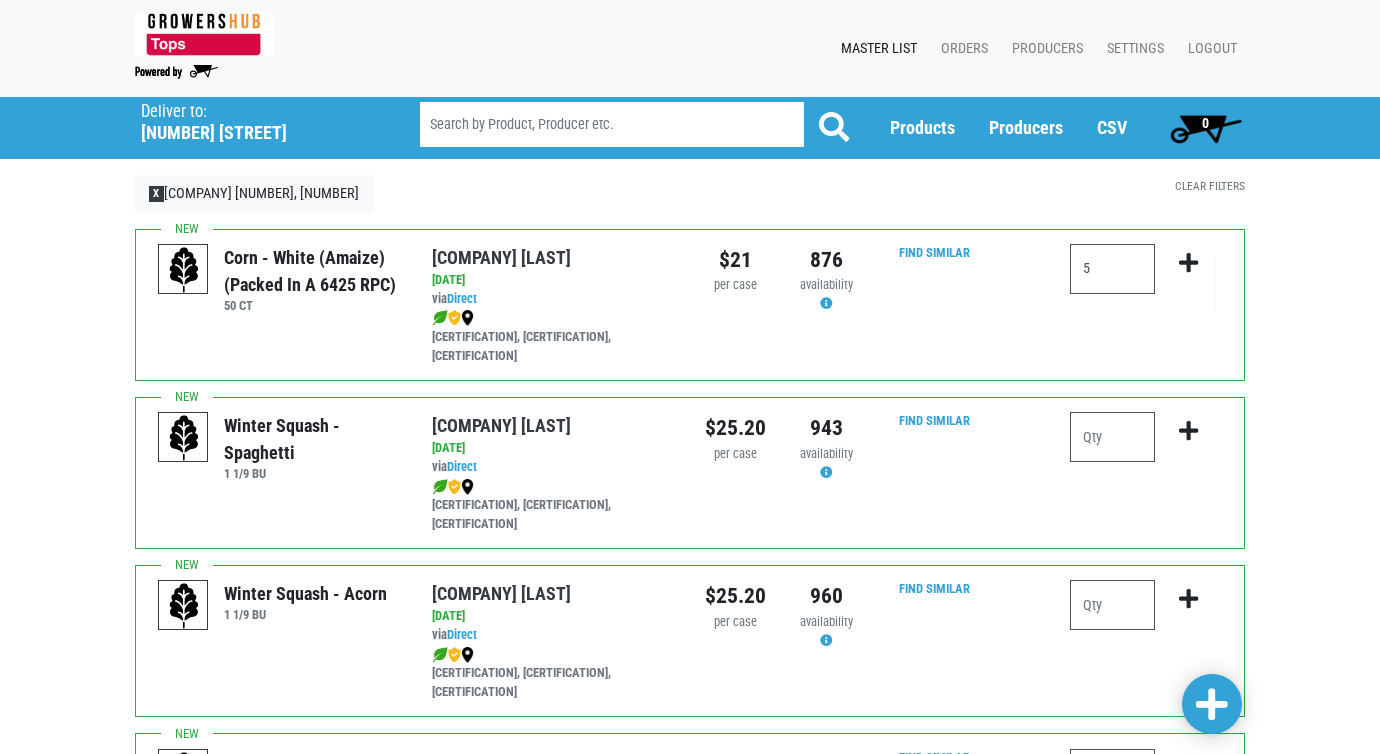 drag, startPoint x: 1036, startPoint y: 319, endPoint x: 1095, endPoint y: 314, distance: 59.211487 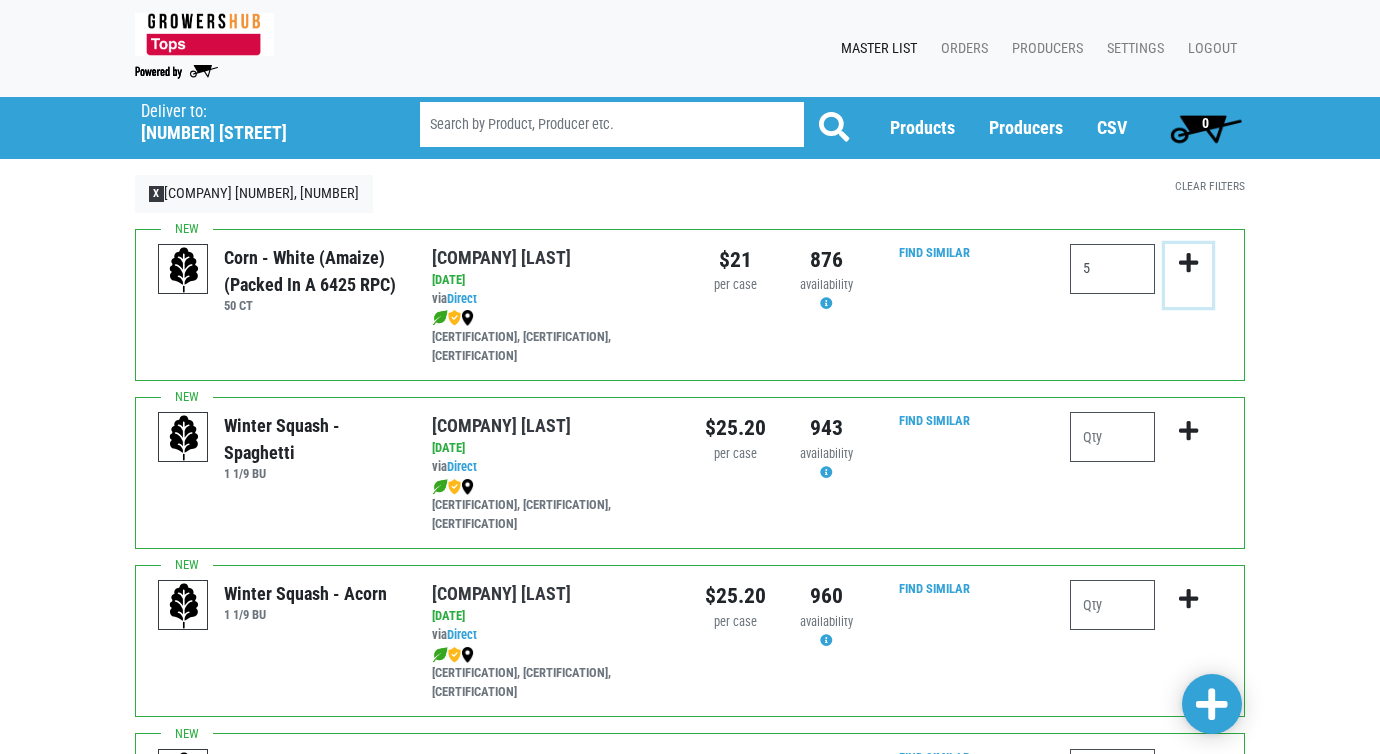 click at bounding box center [1188, 263] 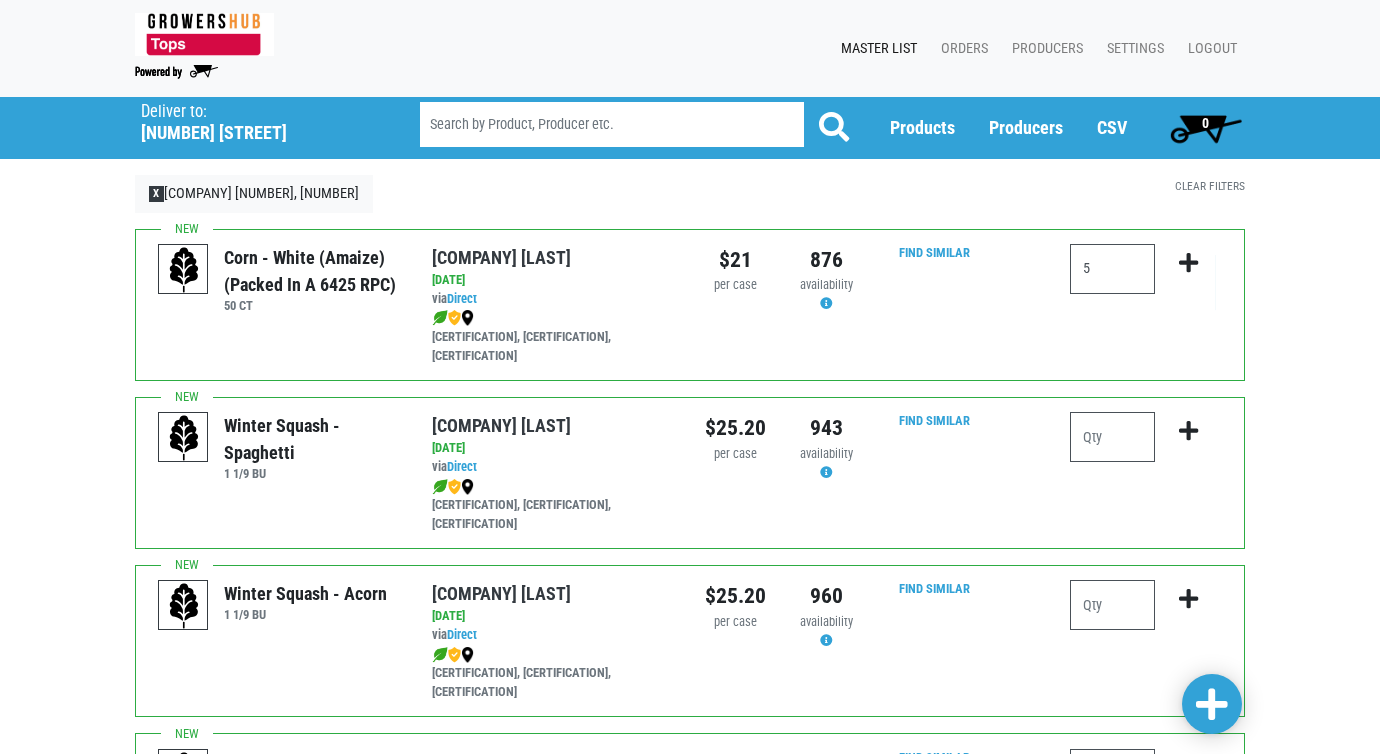 click on "Find Similar" at bounding box center [963, 304] 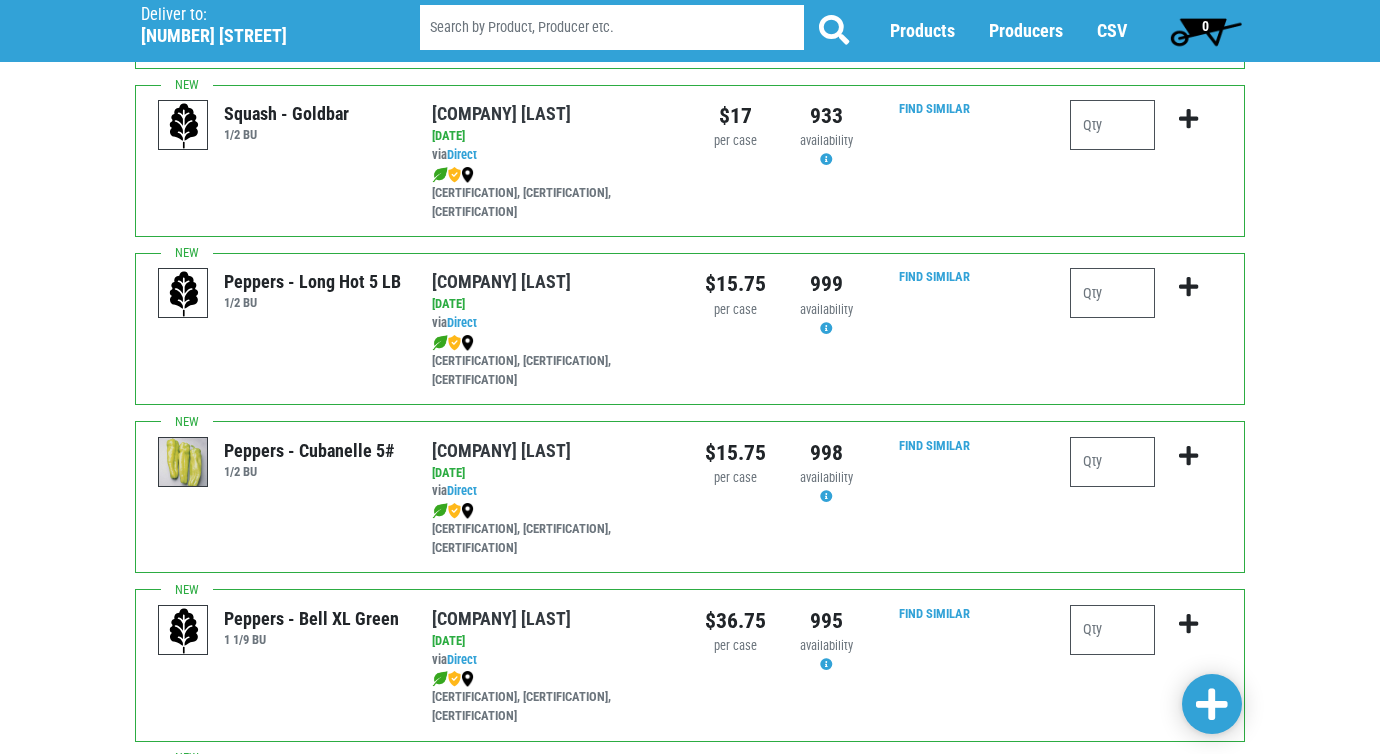 scroll, scrollTop: 1700, scrollLeft: 0, axis: vertical 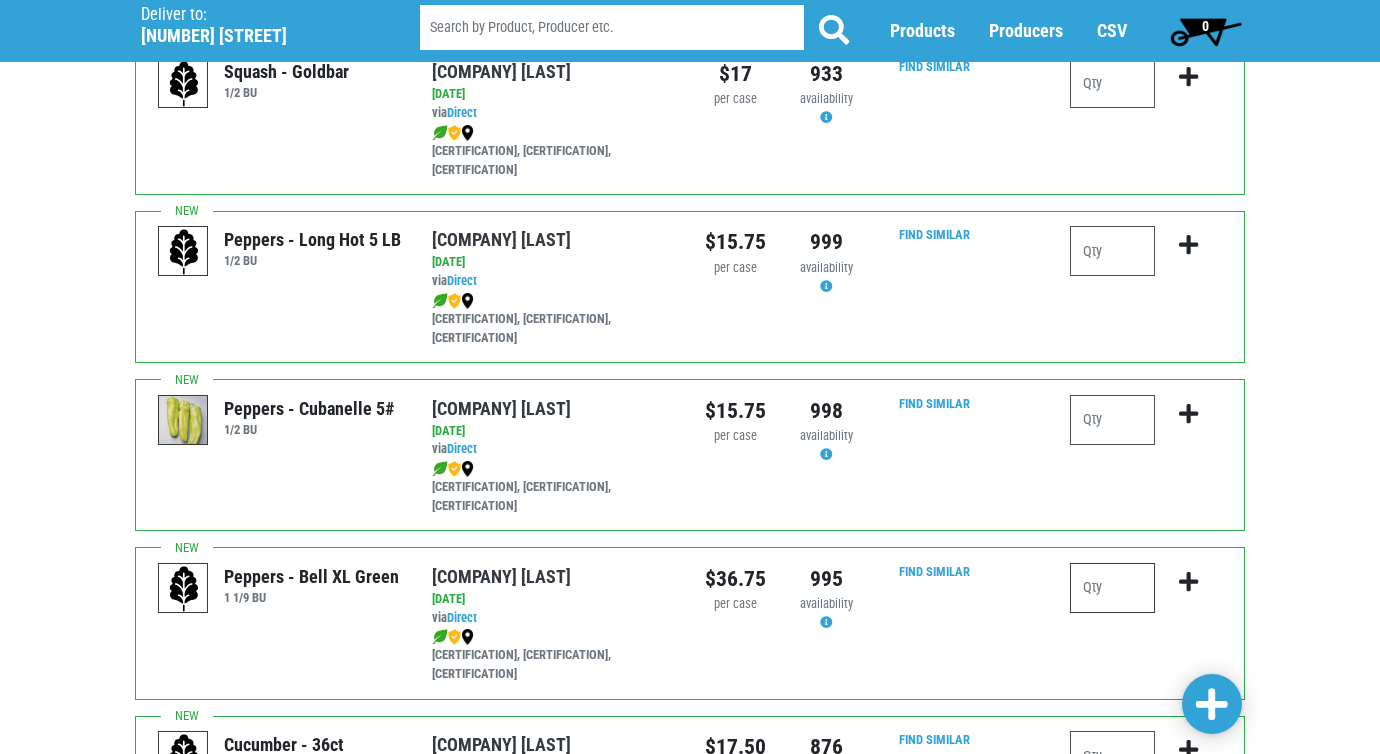 click at bounding box center [1112, 588] 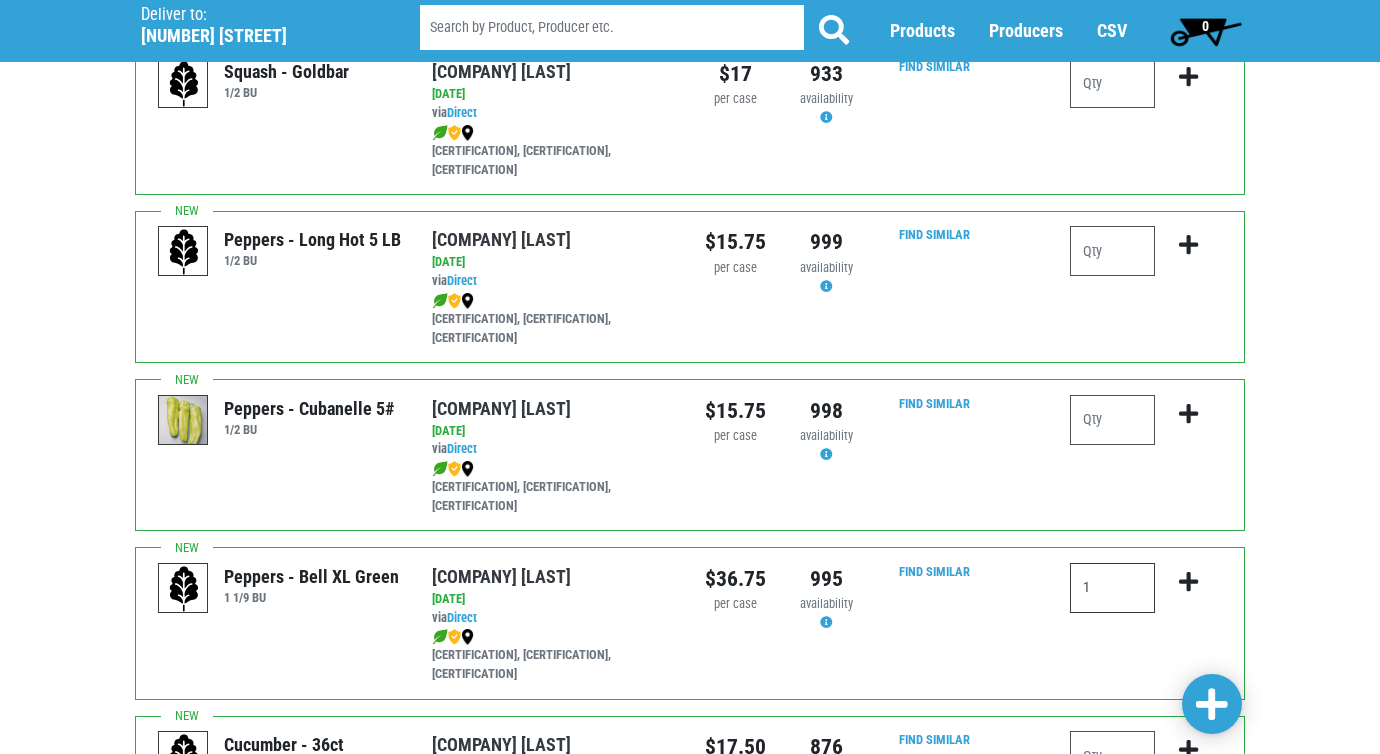 type on "1" 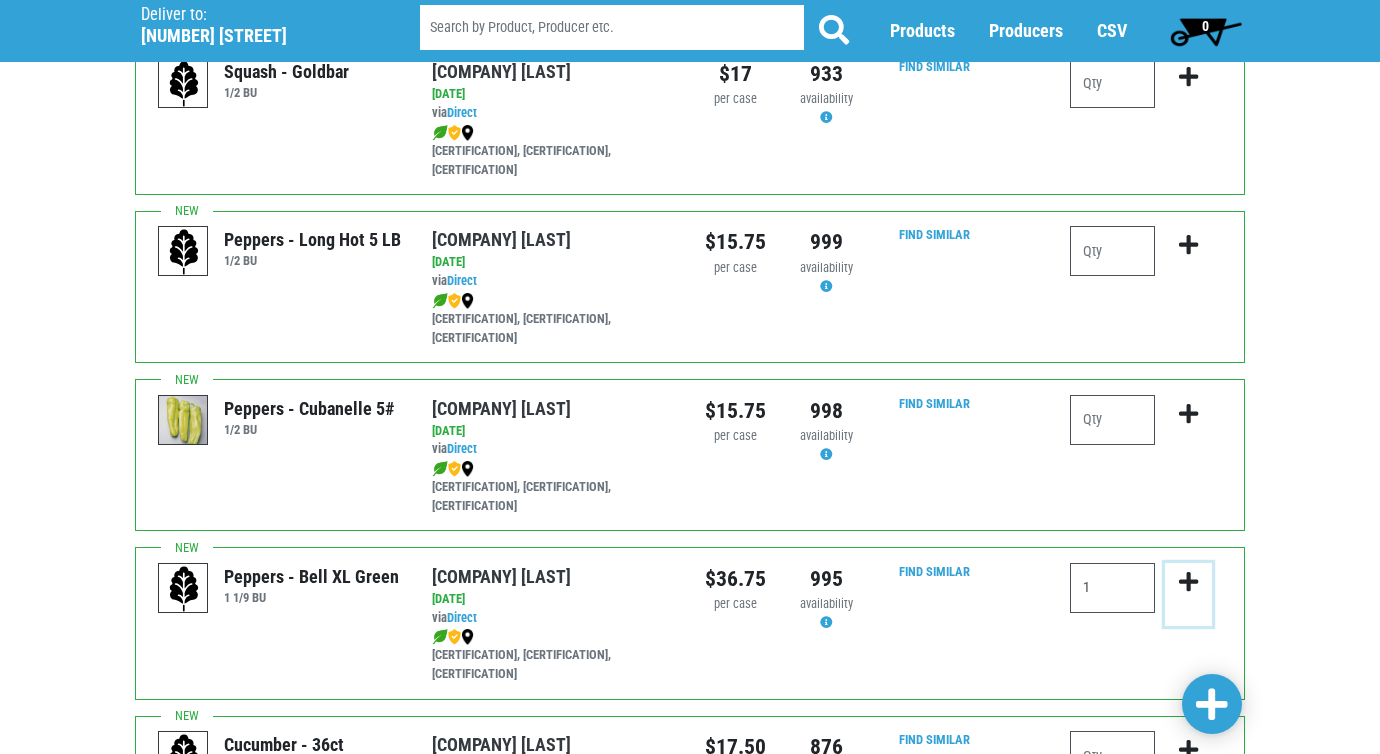 click at bounding box center (1188, 582) 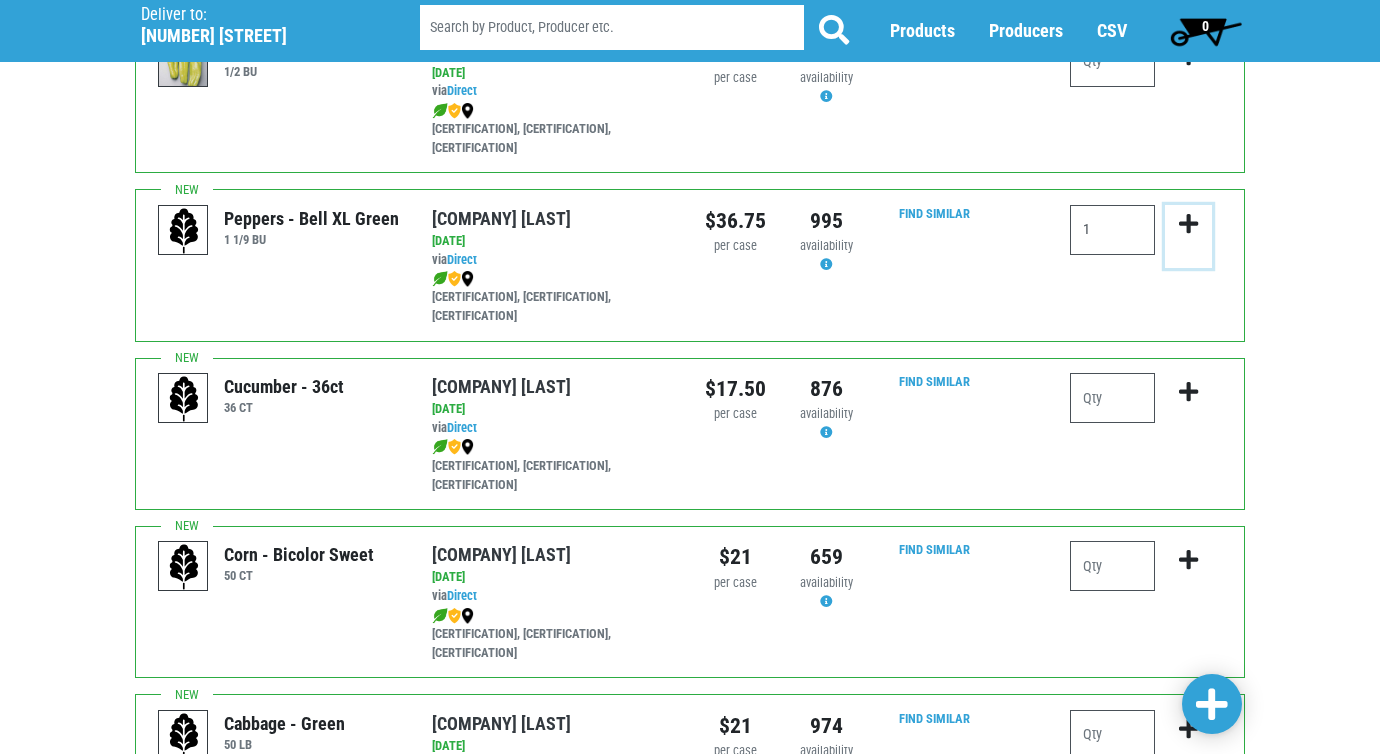 scroll, scrollTop: 2100, scrollLeft: 0, axis: vertical 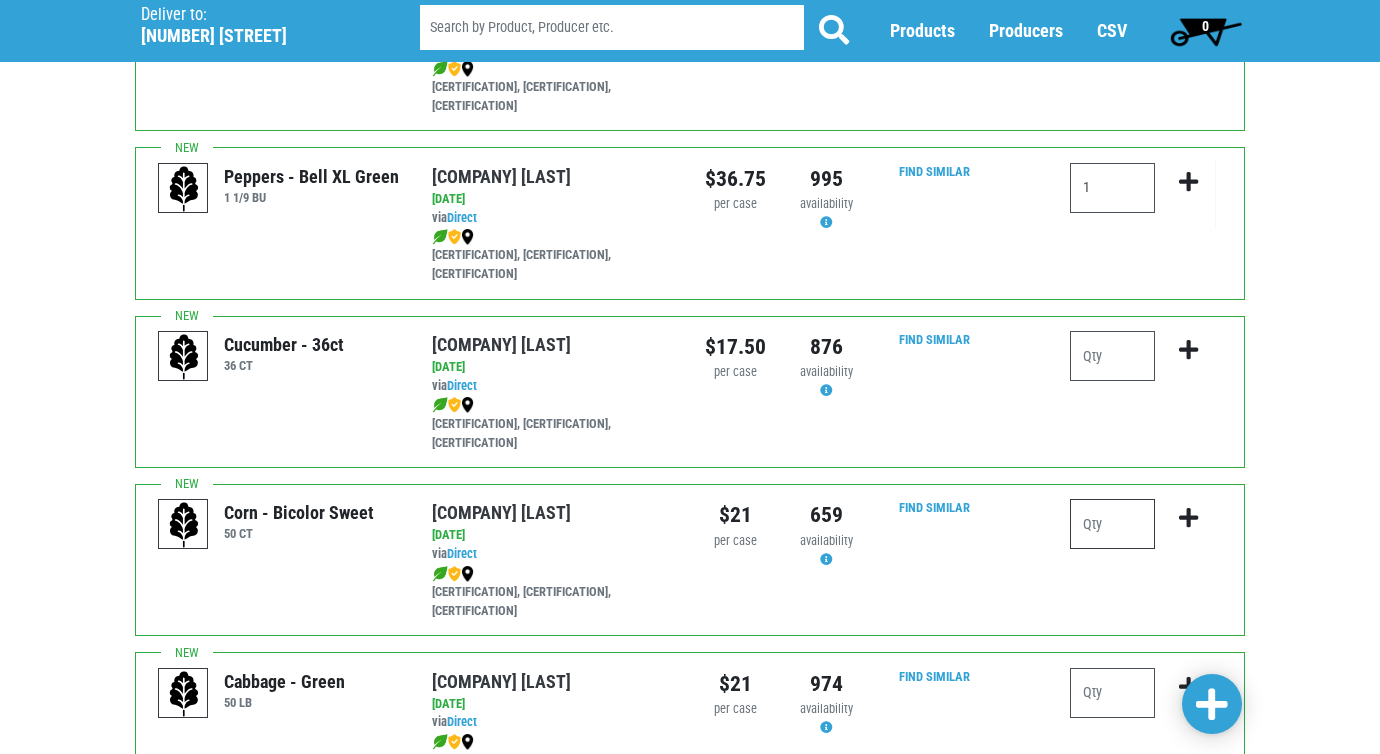 click at bounding box center (1112, 524) 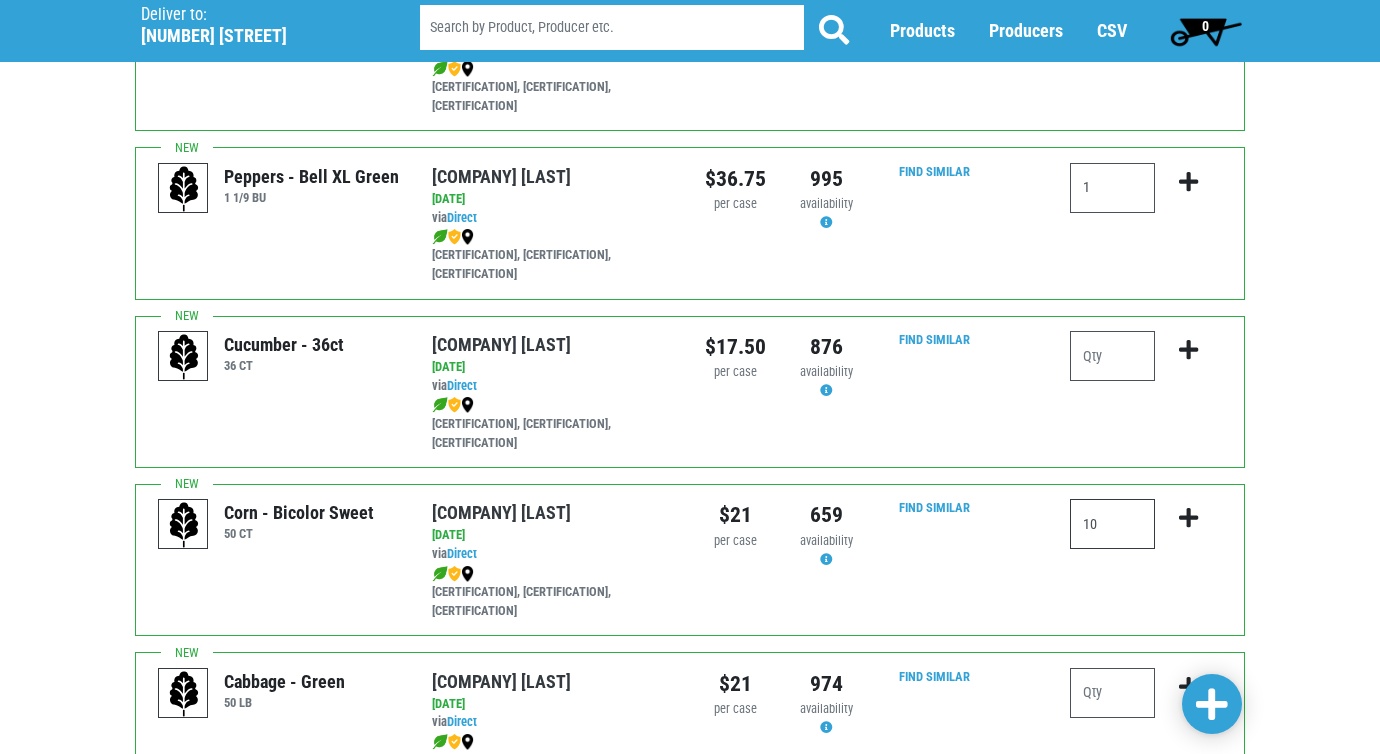 type on "10" 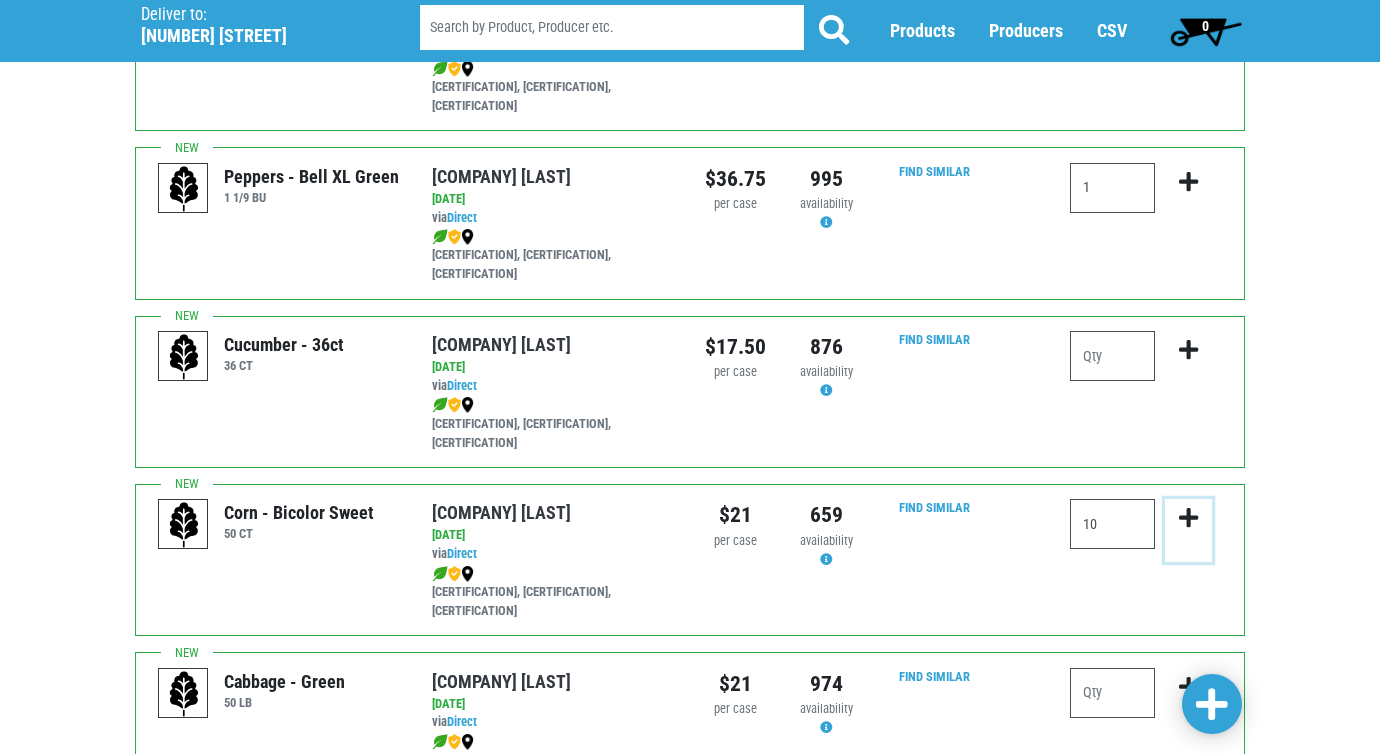 click at bounding box center [1188, 518] 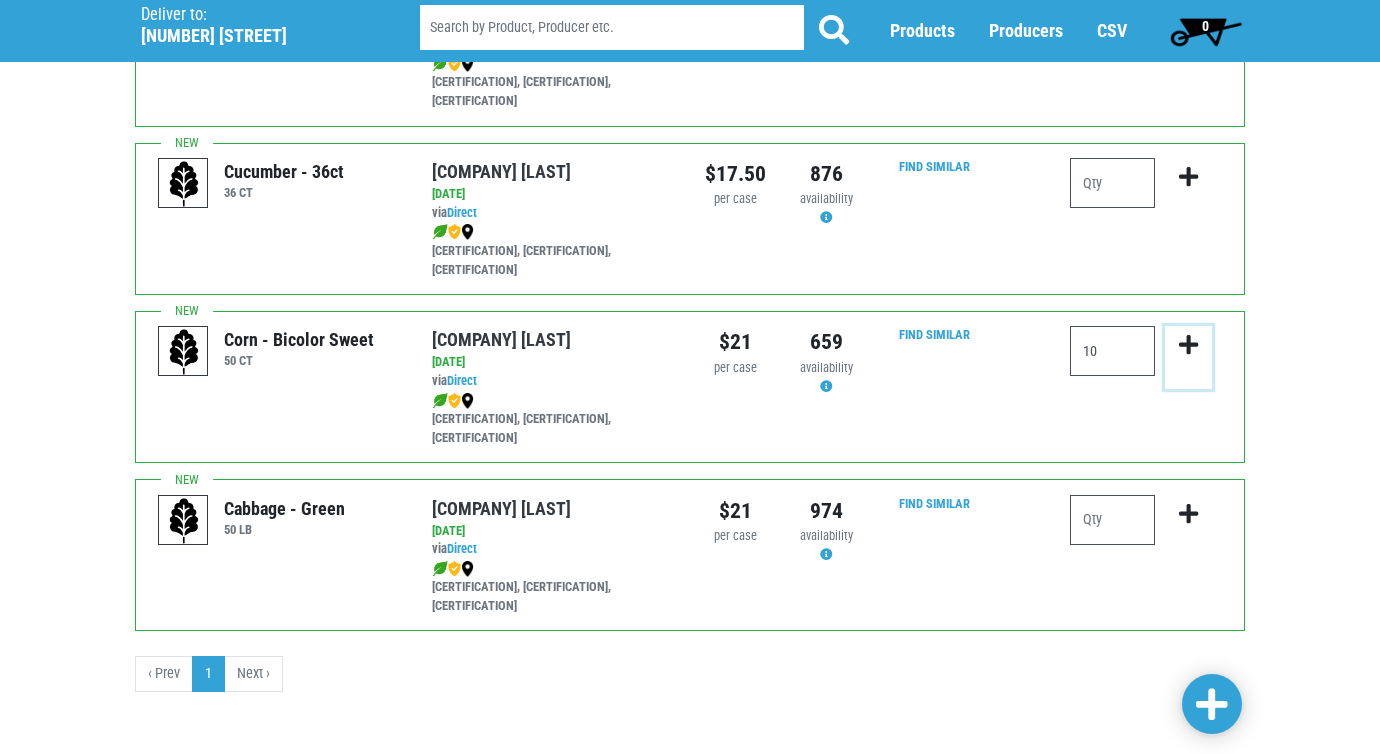 scroll, scrollTop: 2277, scrollLeft: 0, axis: vertical 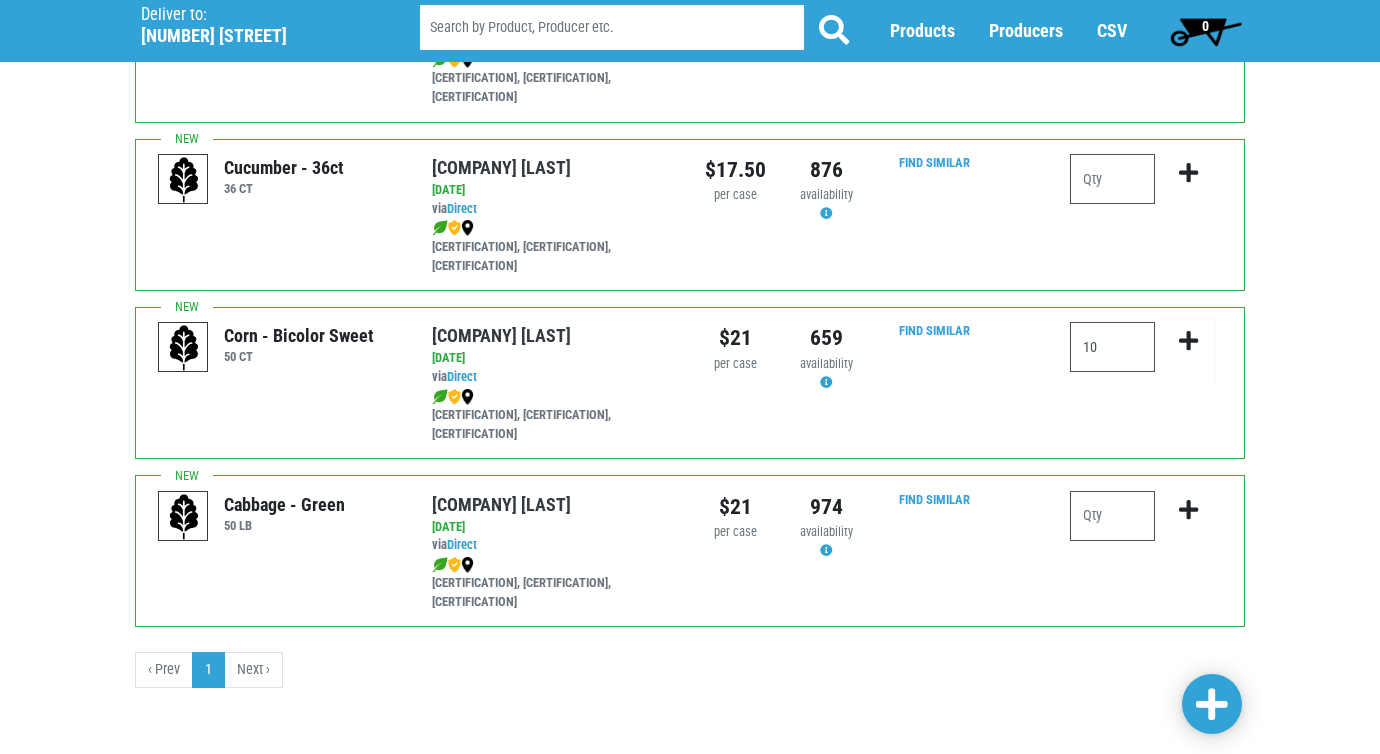 click at bounding box center [1212, 705] 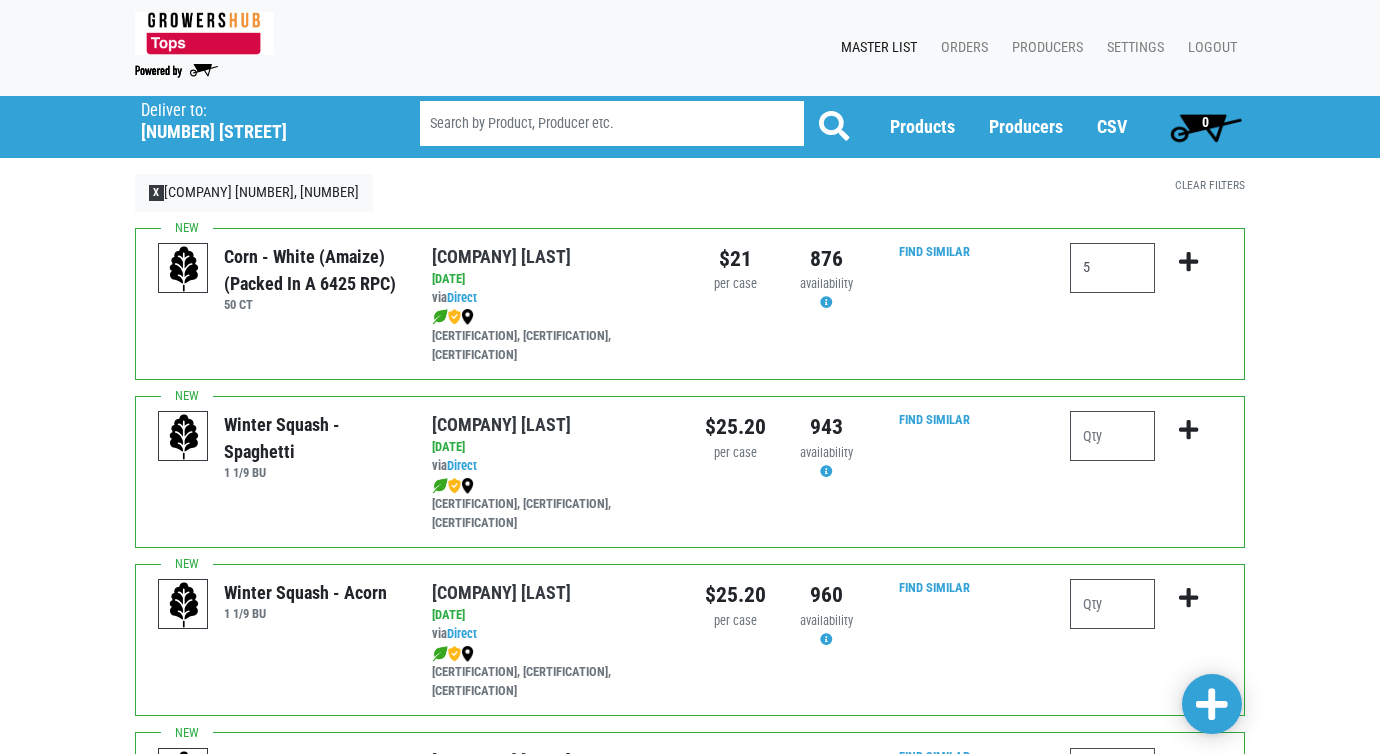 scroll, scrollTop: 0, scrollLeft: 0, axis: both 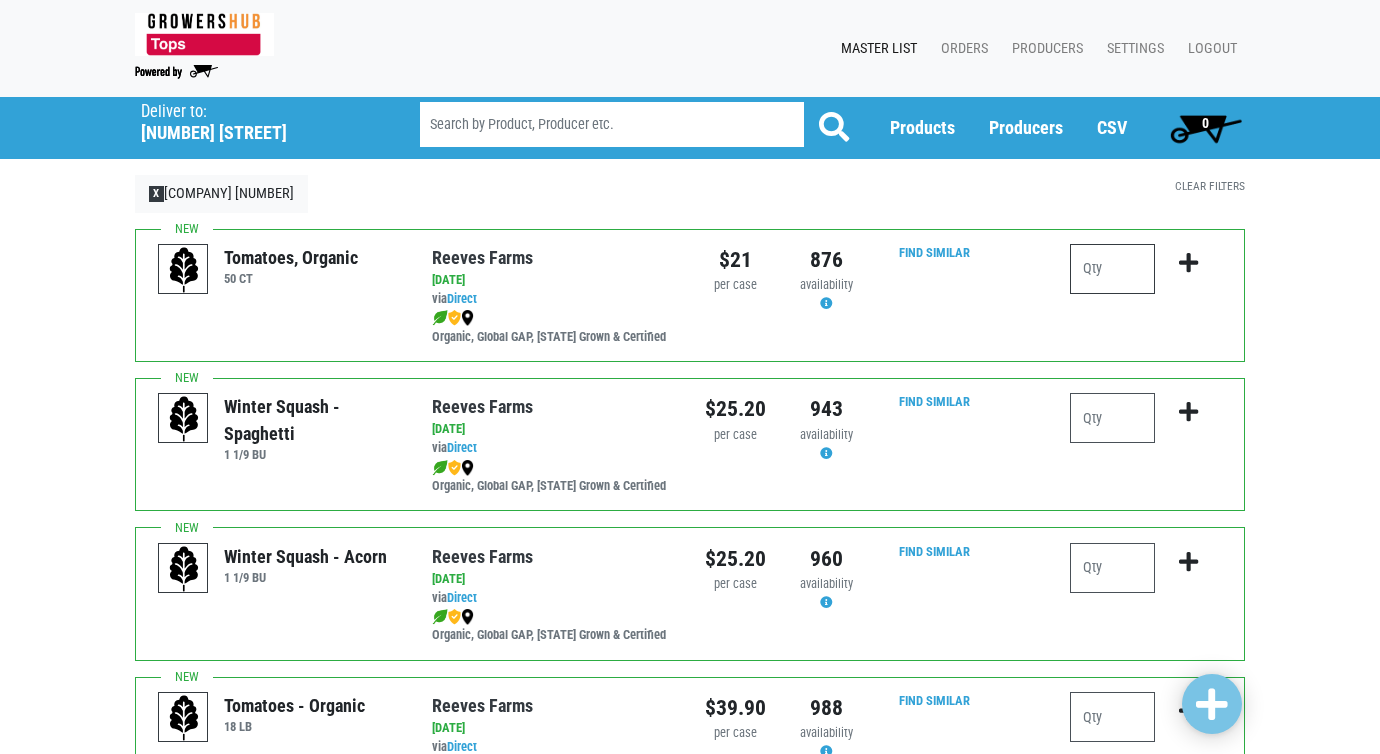click at bounding box center [1112, 269] 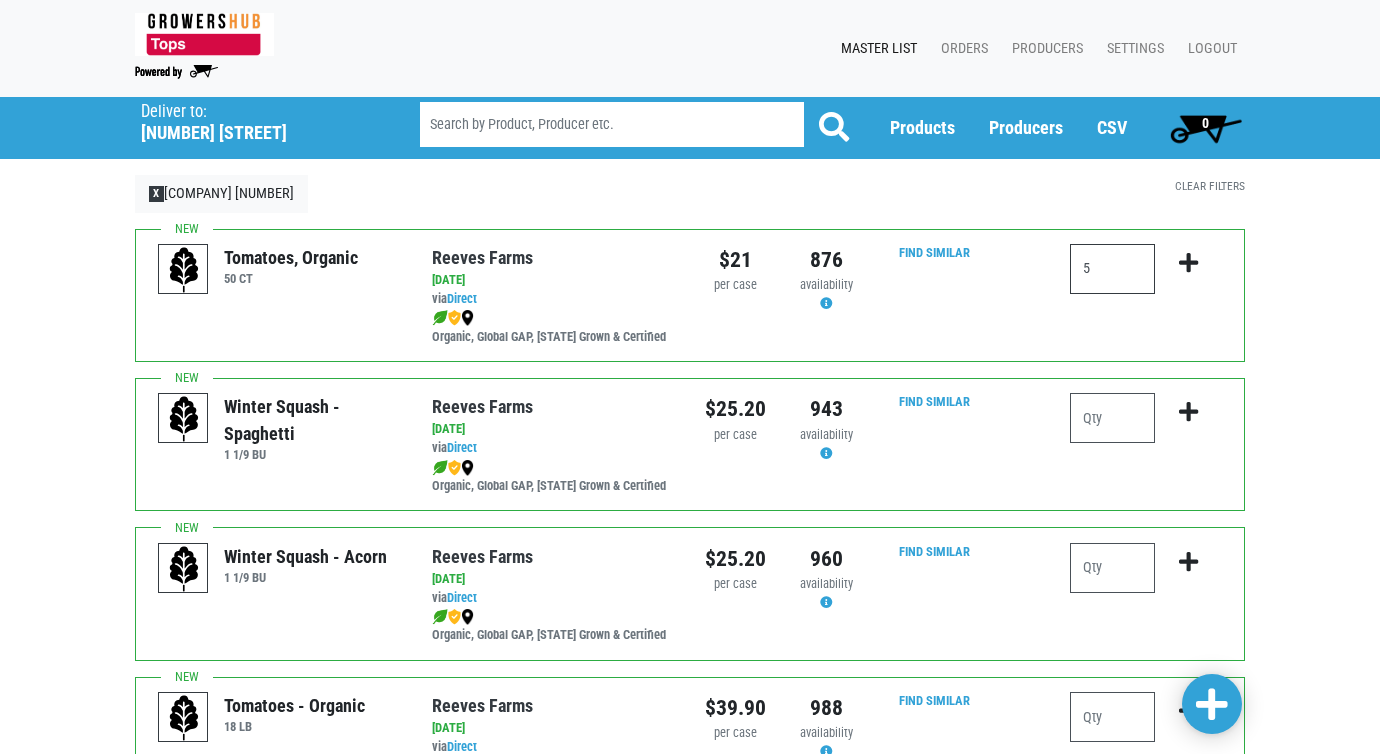type on "5" 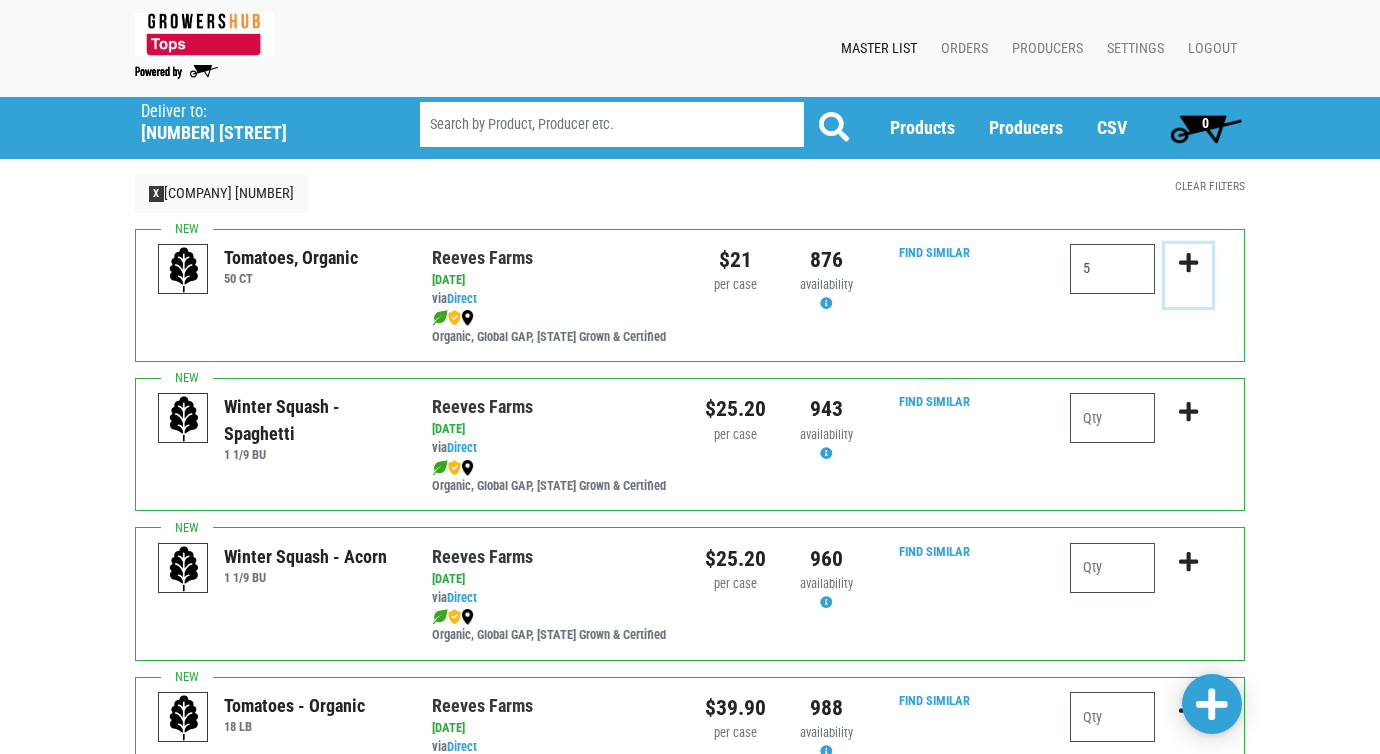 click at bounding box center (1188, 263) 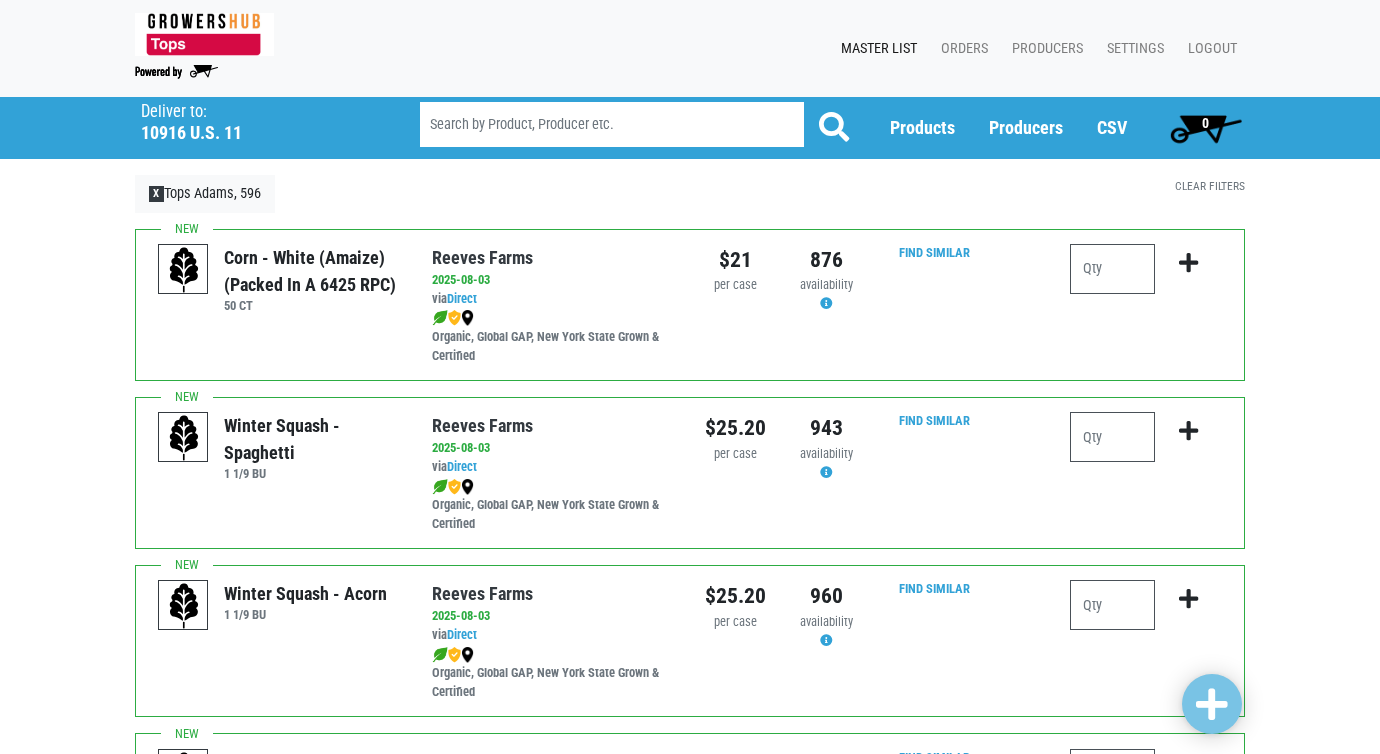scroll, scrollTop: 0, scrollLeft: 0, axis: both 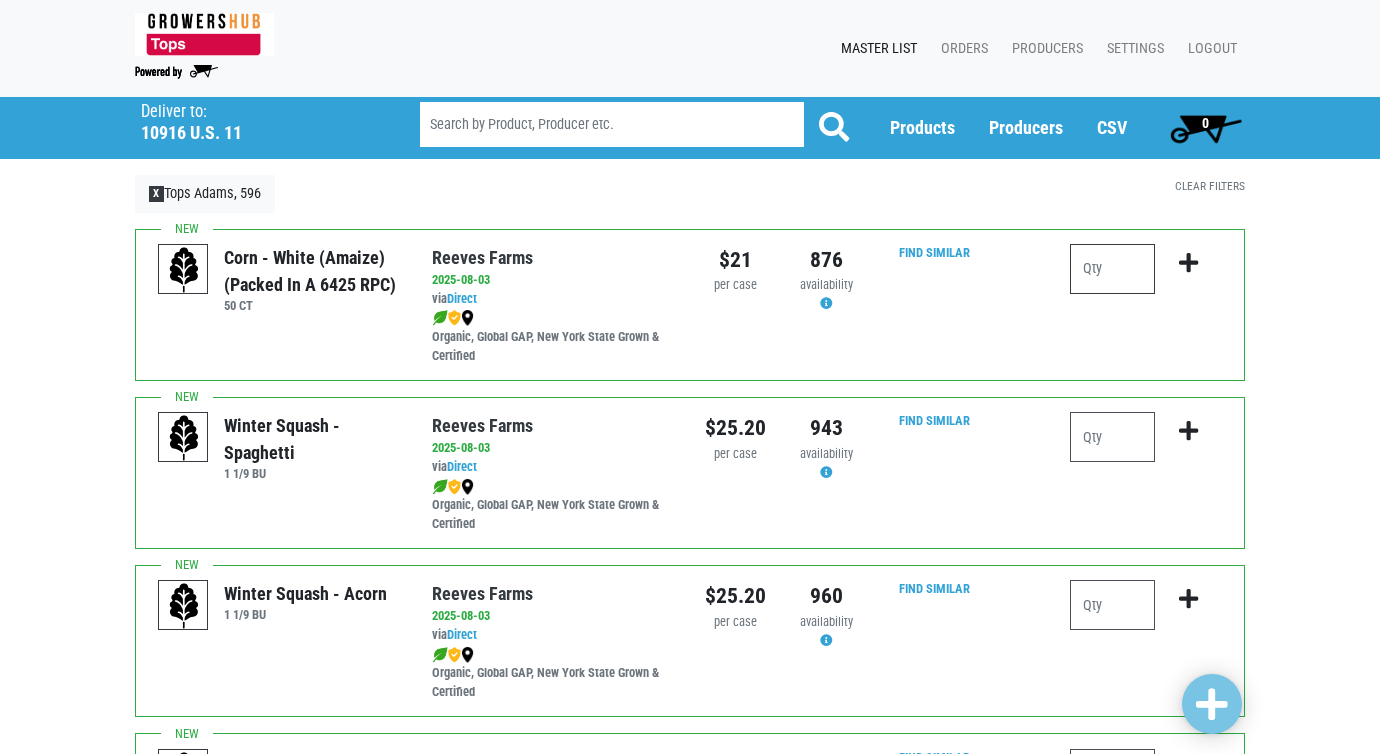 click at bounding box center [1112, 269] 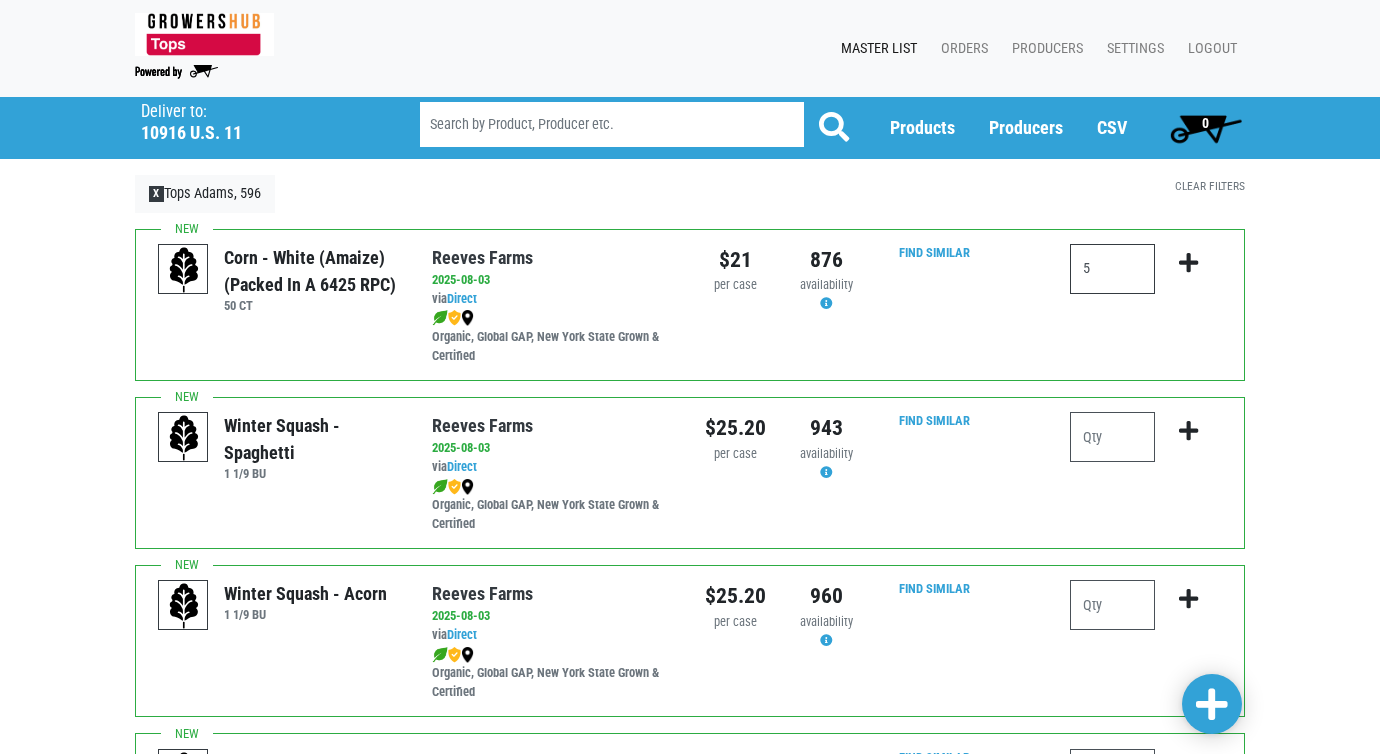 type on "5" 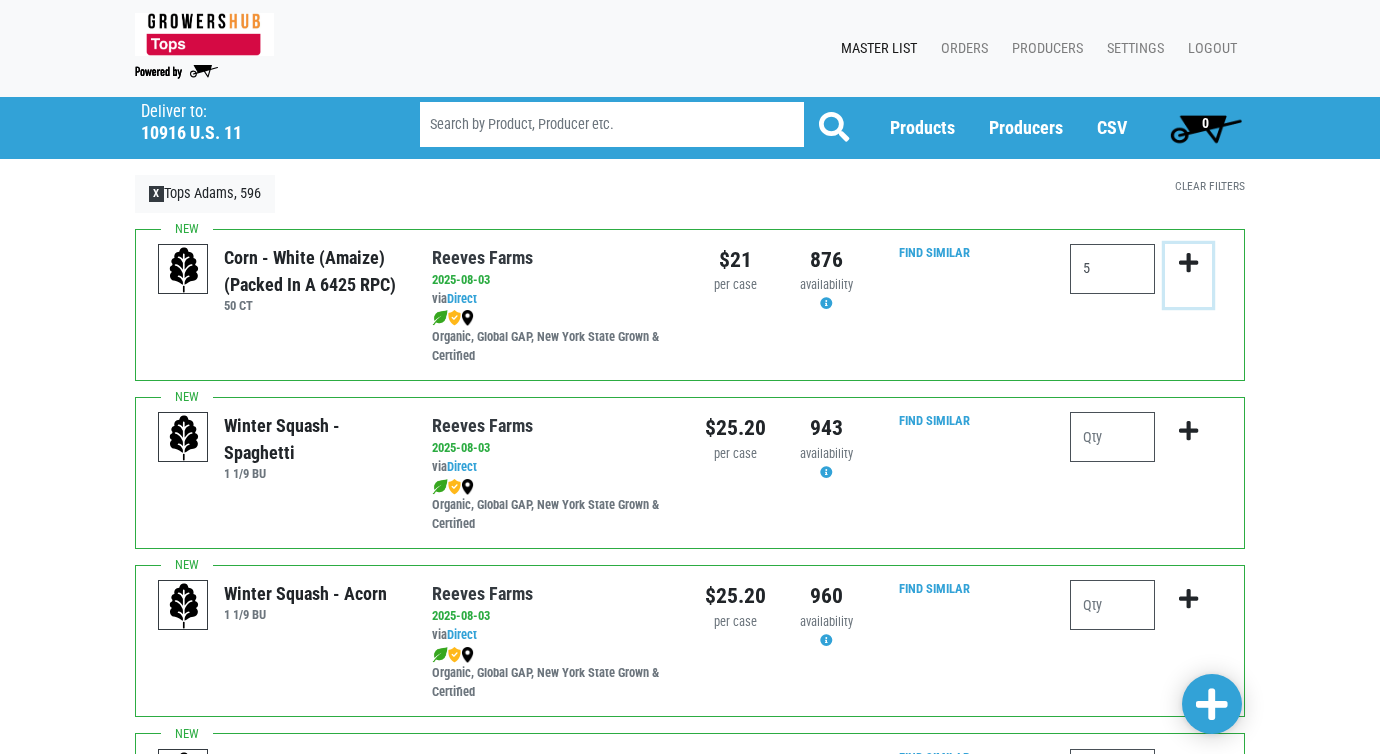 click at bounding box center (1188, 263) 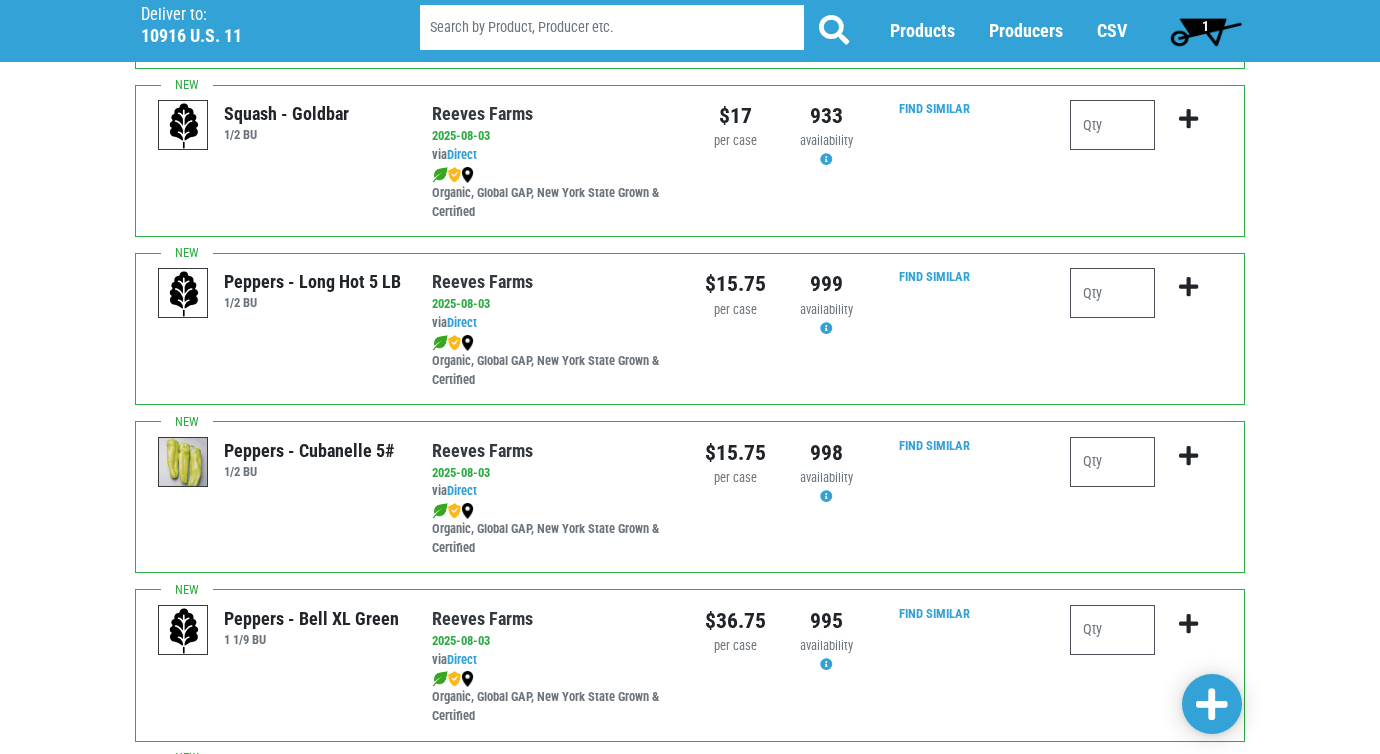scroll, scrollTop: 1700, scrollLeft: 0, axis: vertical 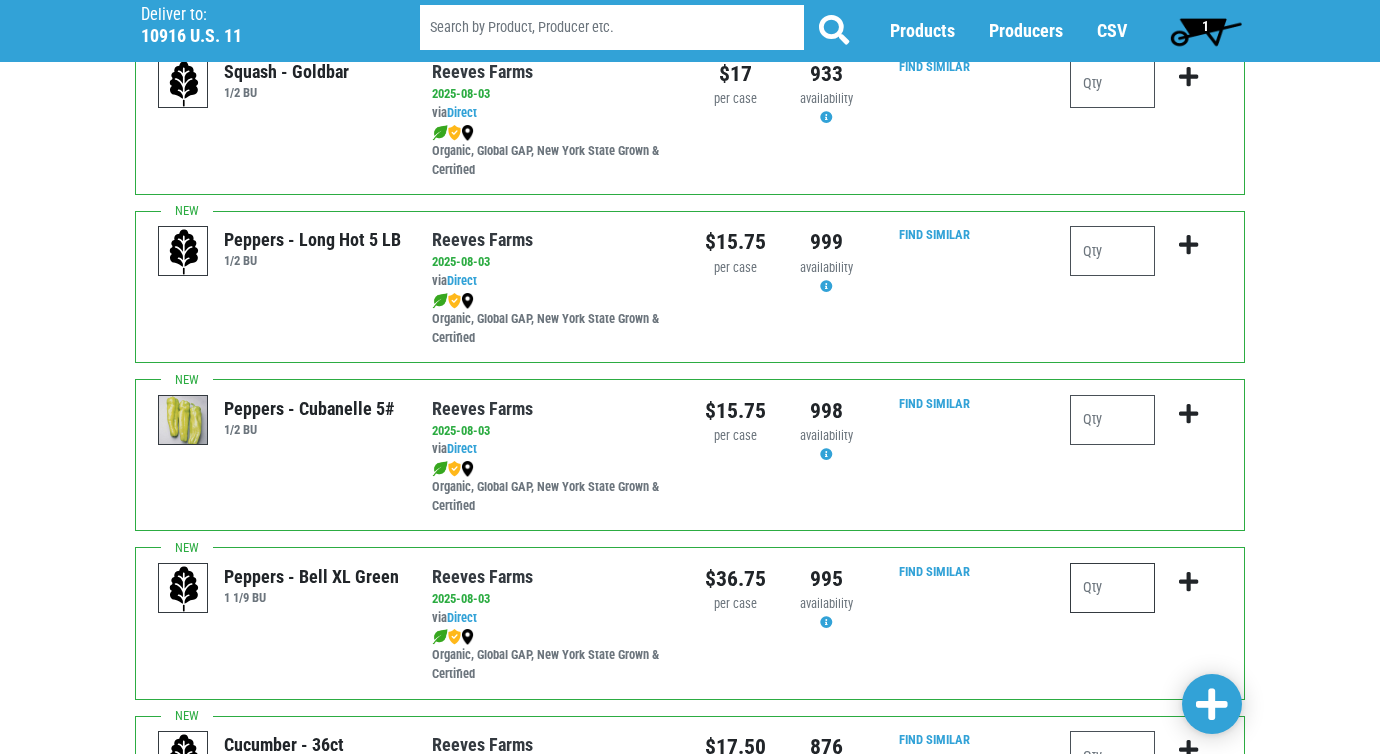 click at bounding box center (1112, 588) 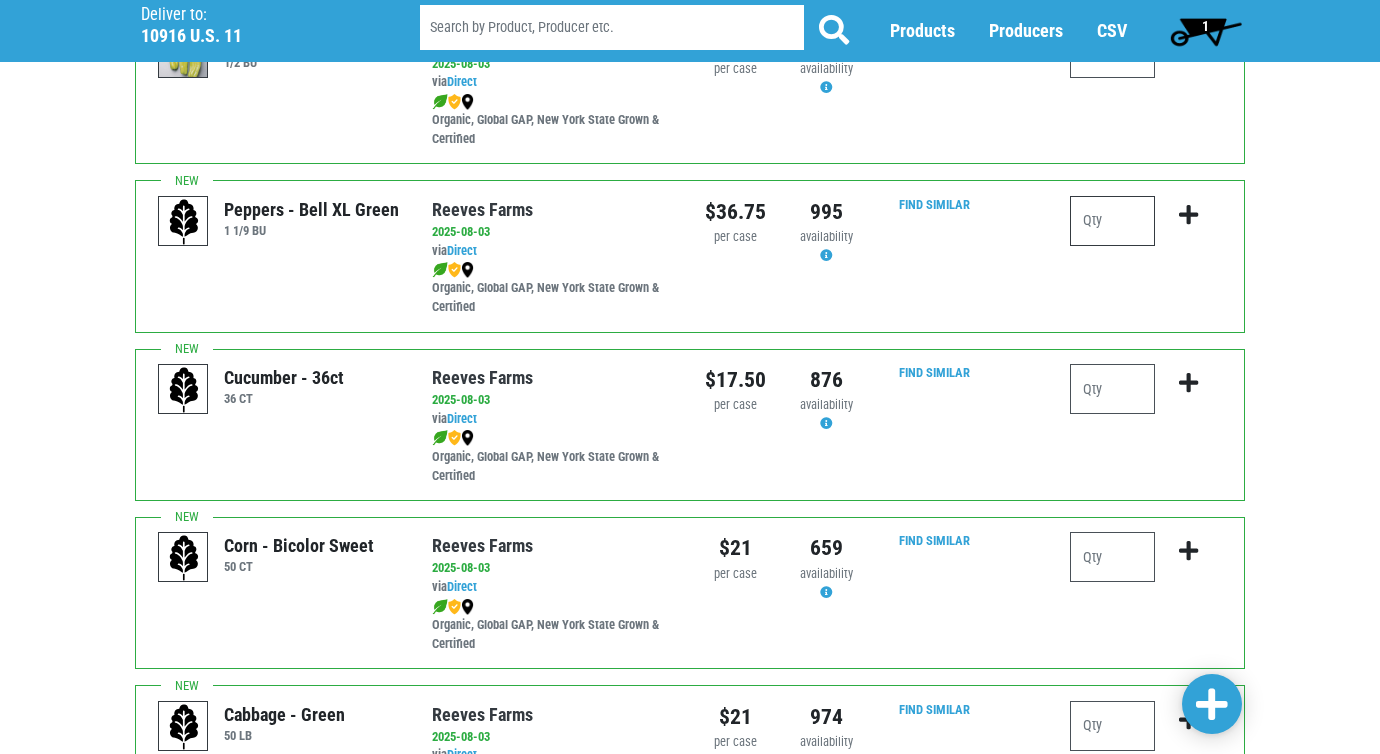scroll, scrollTop: 2100, scrollLeft: 0, axis: vertical 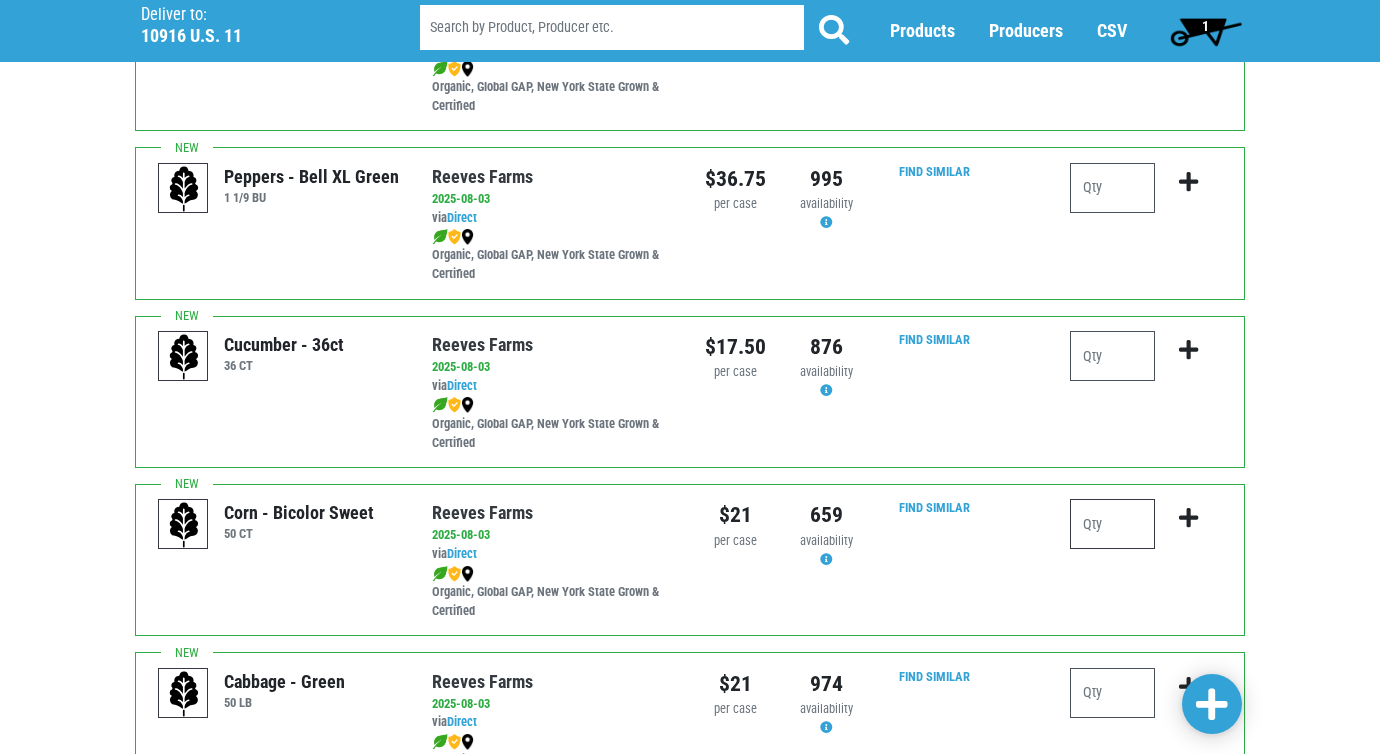click at bounding box center (1112, 524) 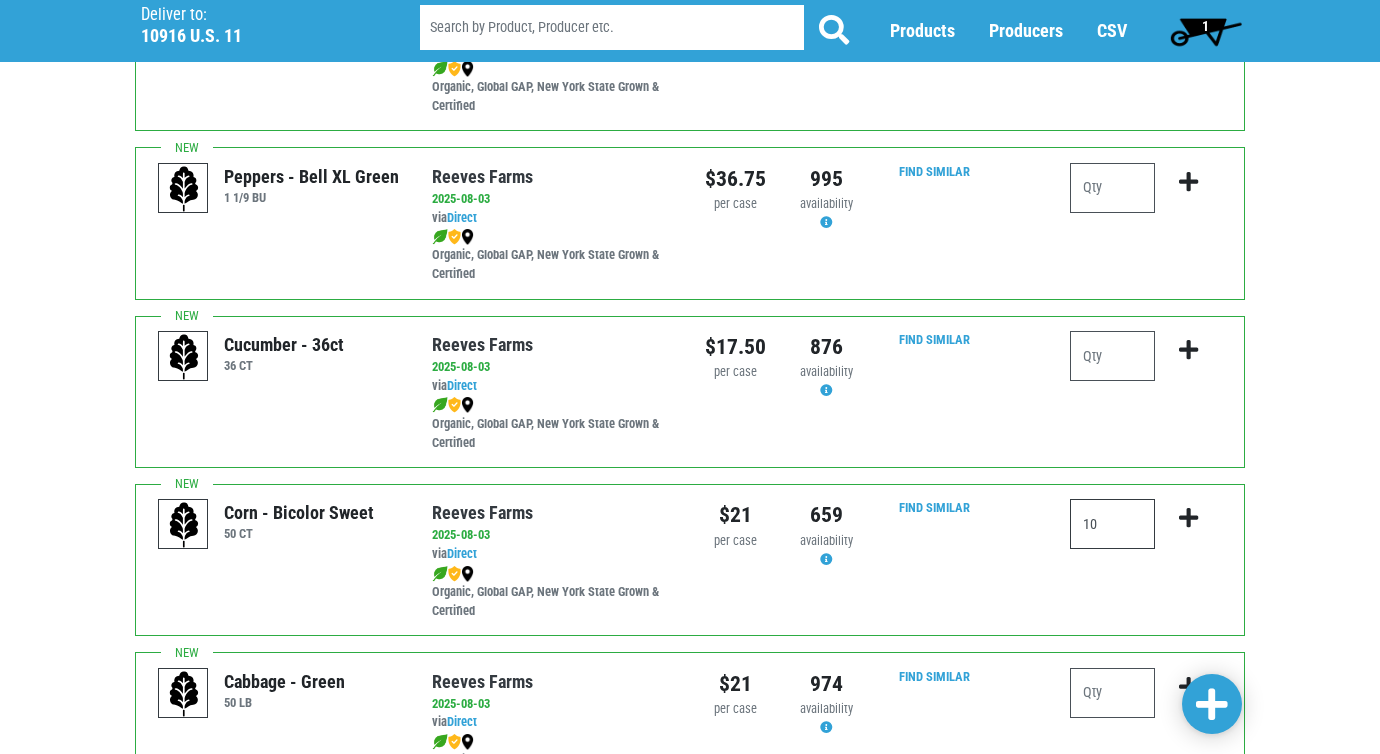type on "10" 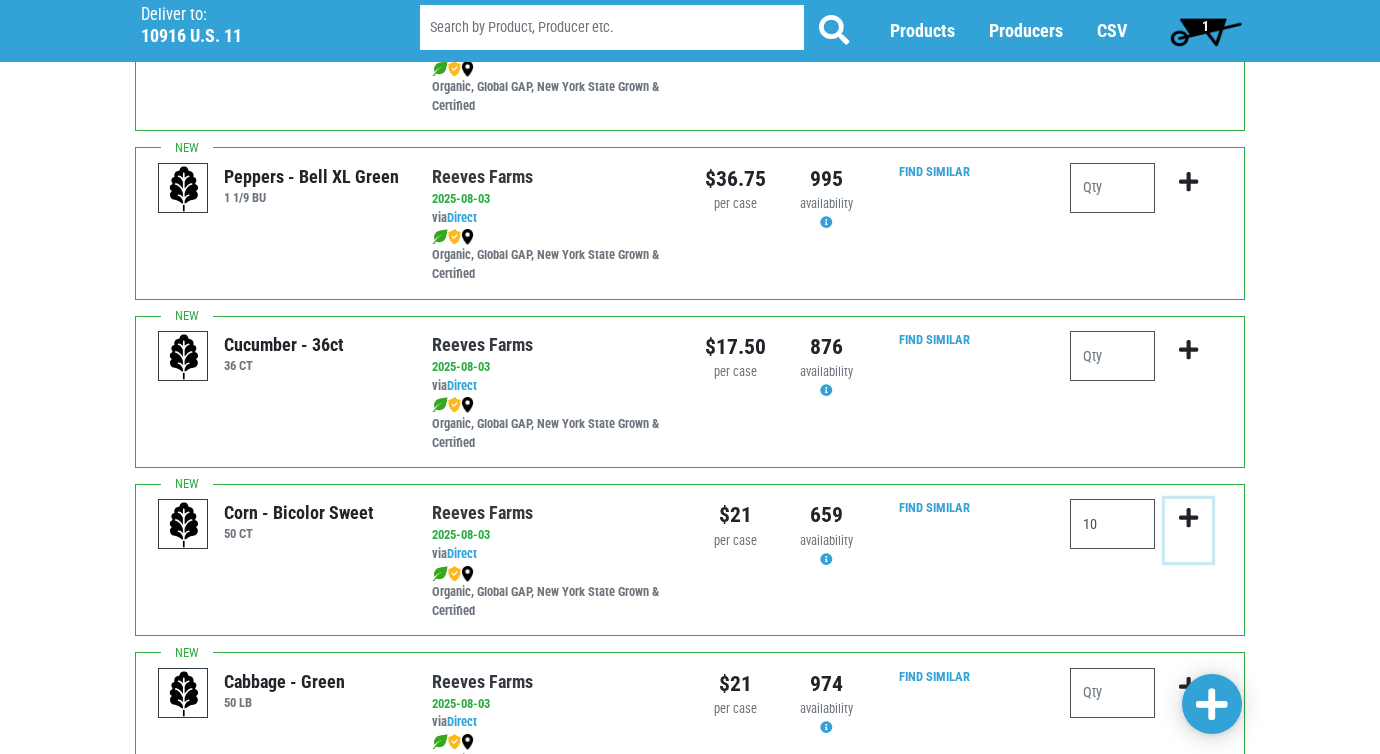click at bounding box center (1188, 518) 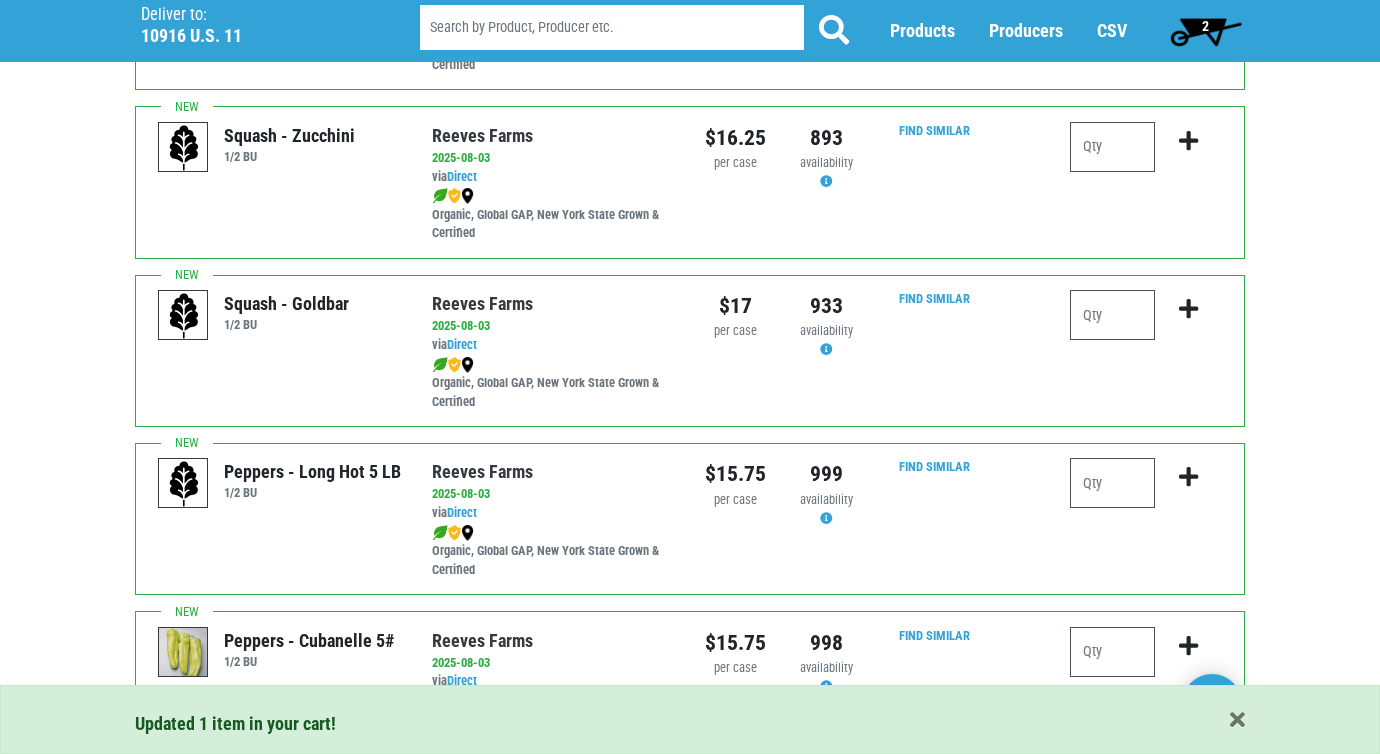 scroll, scrollTop: 1377, scrollLeft: 0, axis: vertical 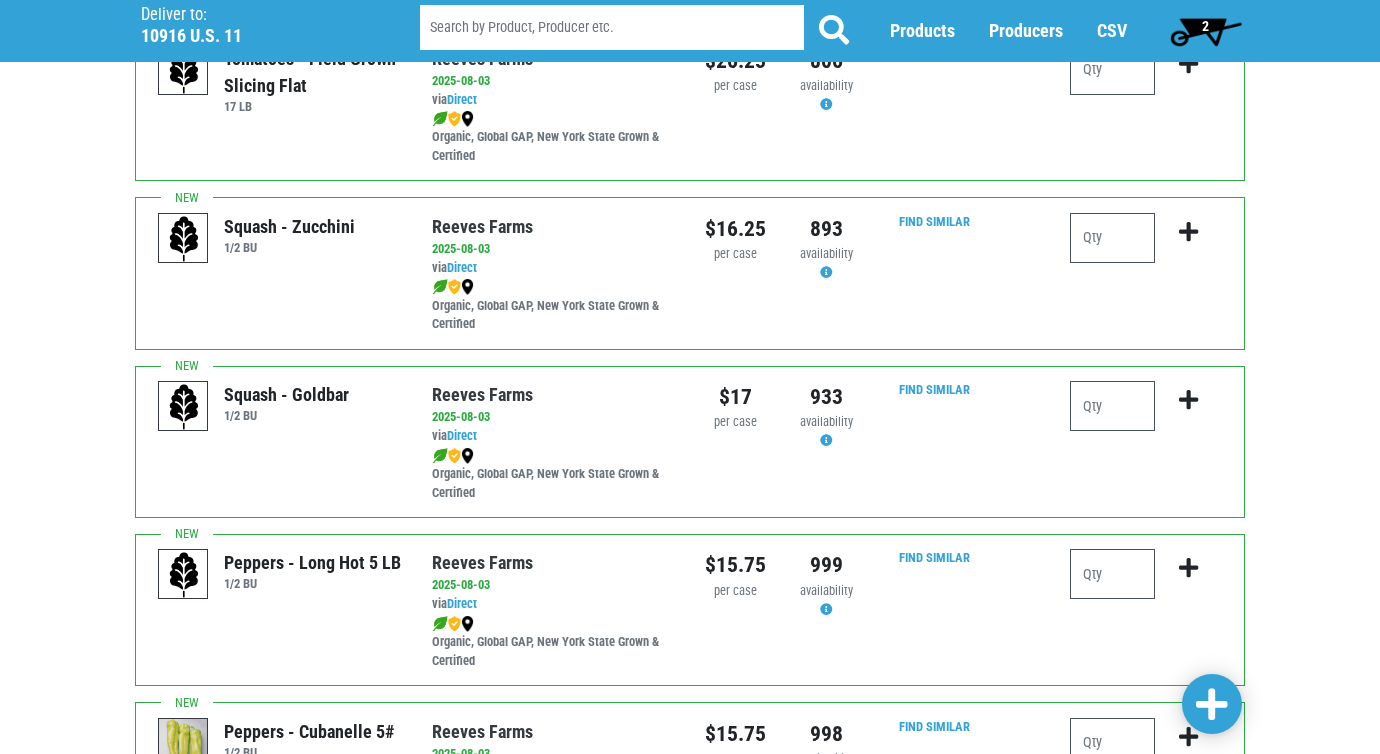 click at bounding box center (1212, 705) 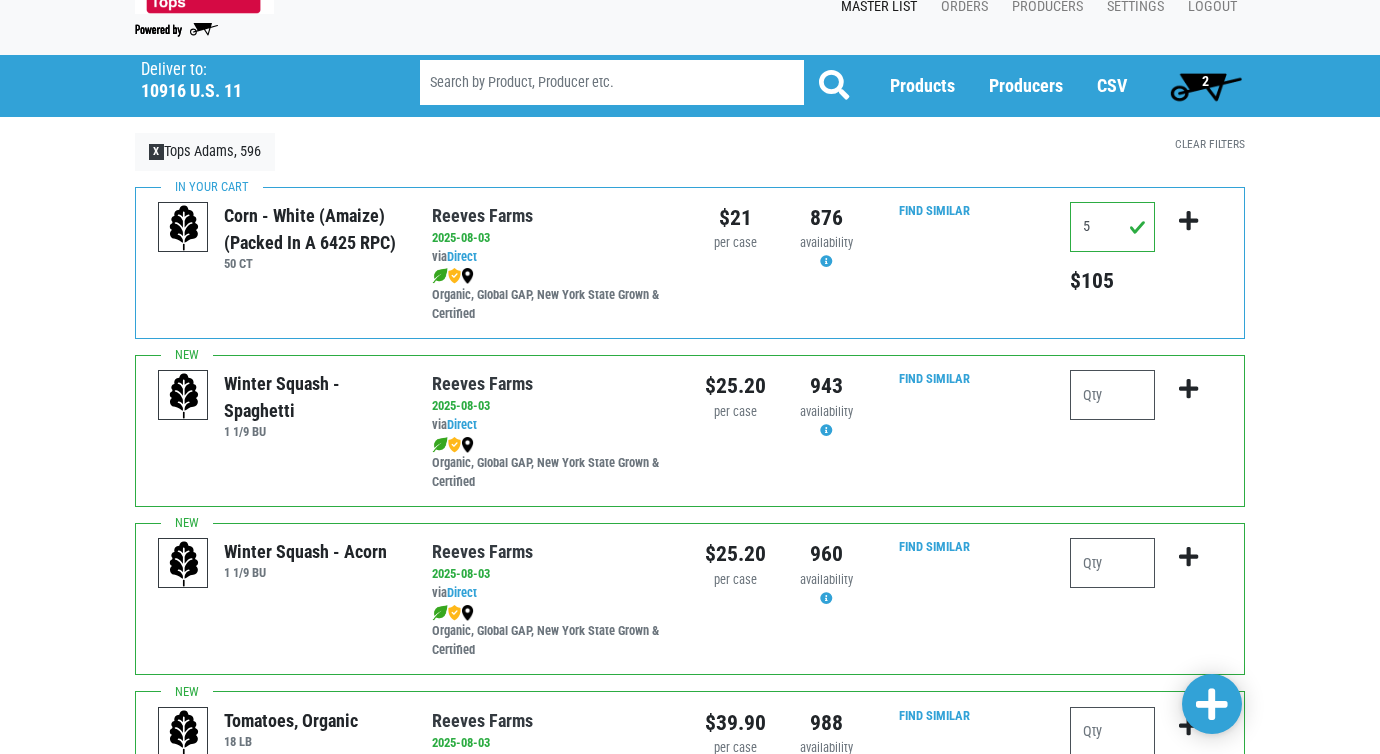 scroll, scrollTop: 0, scrollLeft: 0, axis: both 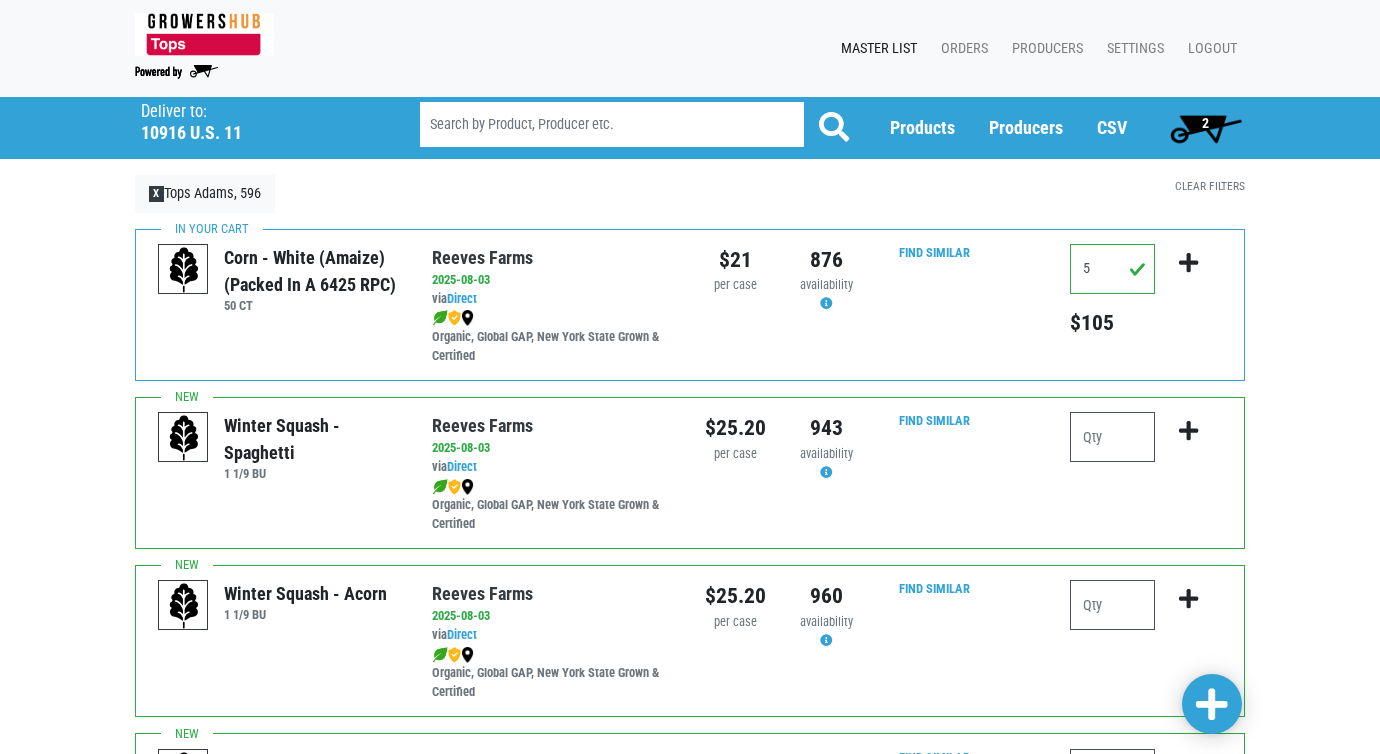 click at bounding box center (1212, 705) 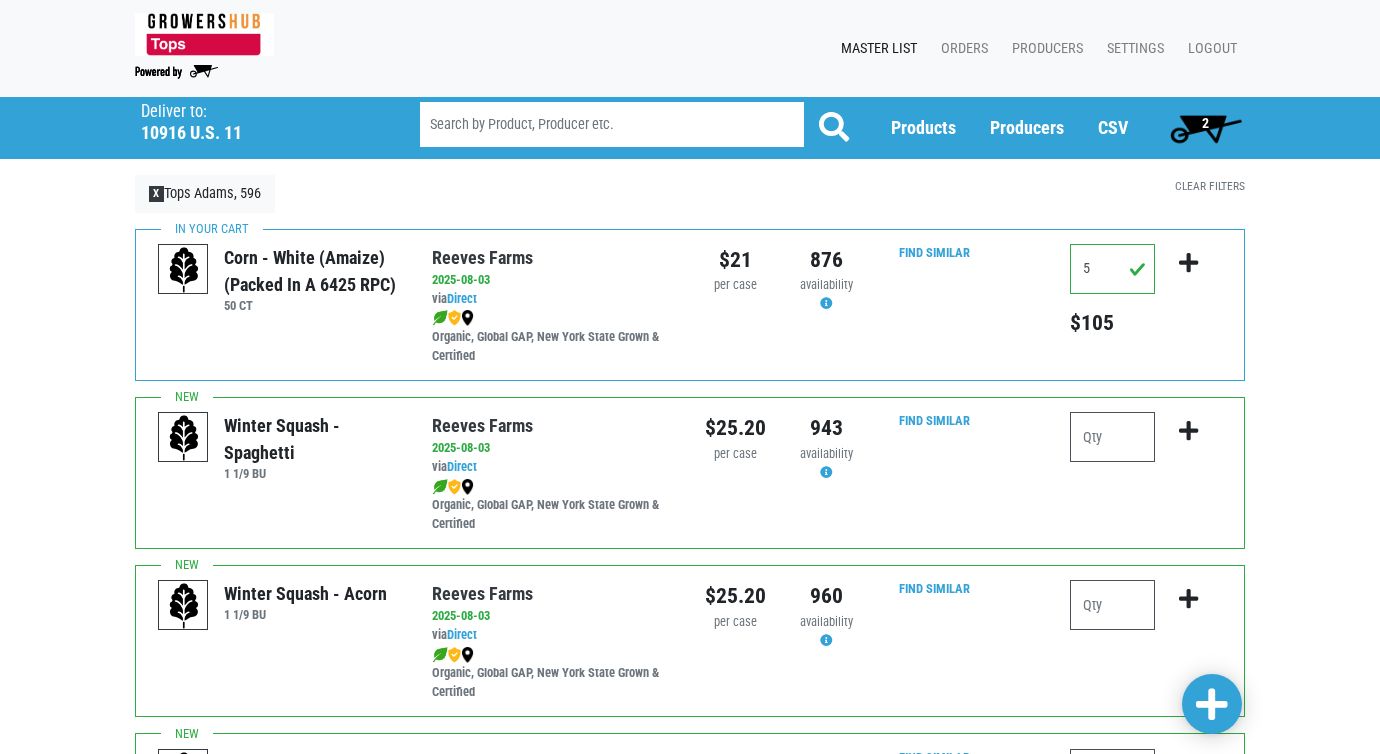 click on "2" at bounding box center (1205, 123) 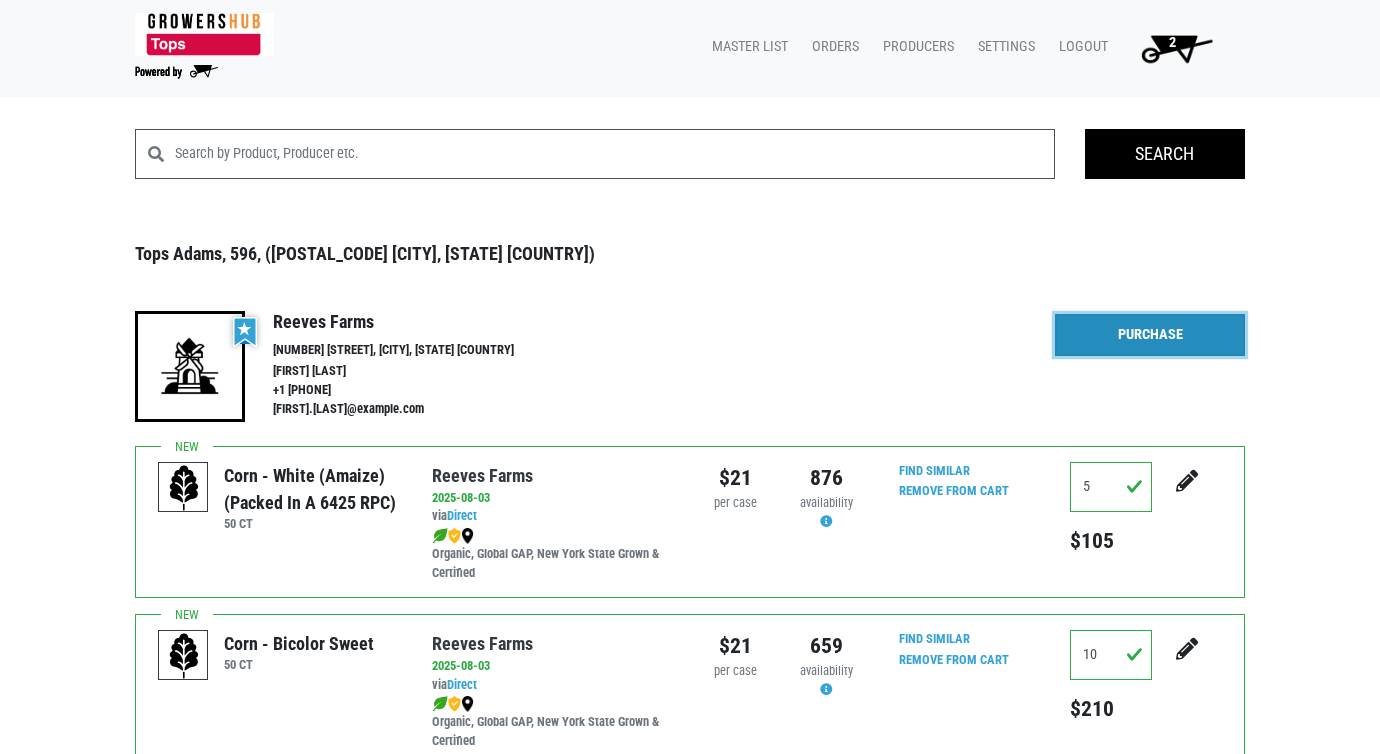 click on "Purchase" at bounding box center (1150, 335) 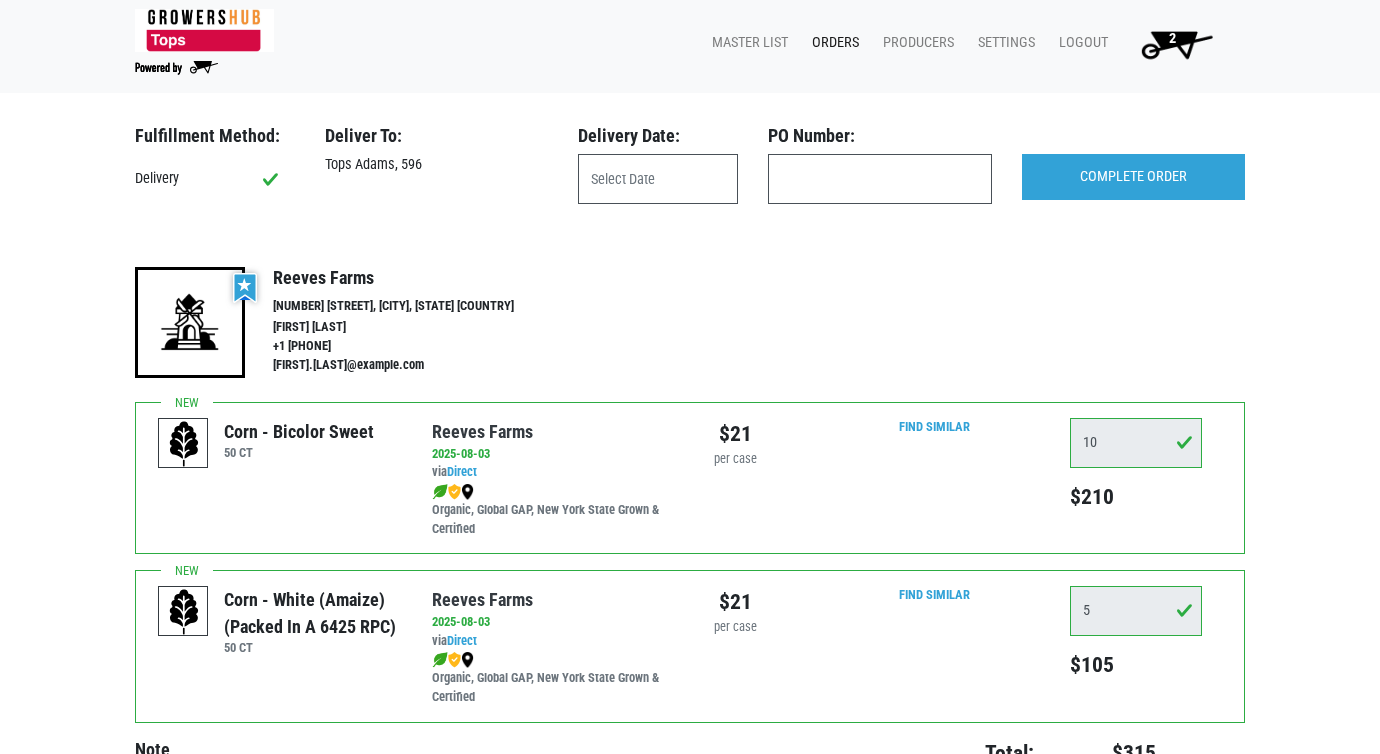 scroll, scrollTop: 0, scrollLeft: 0, axis: both 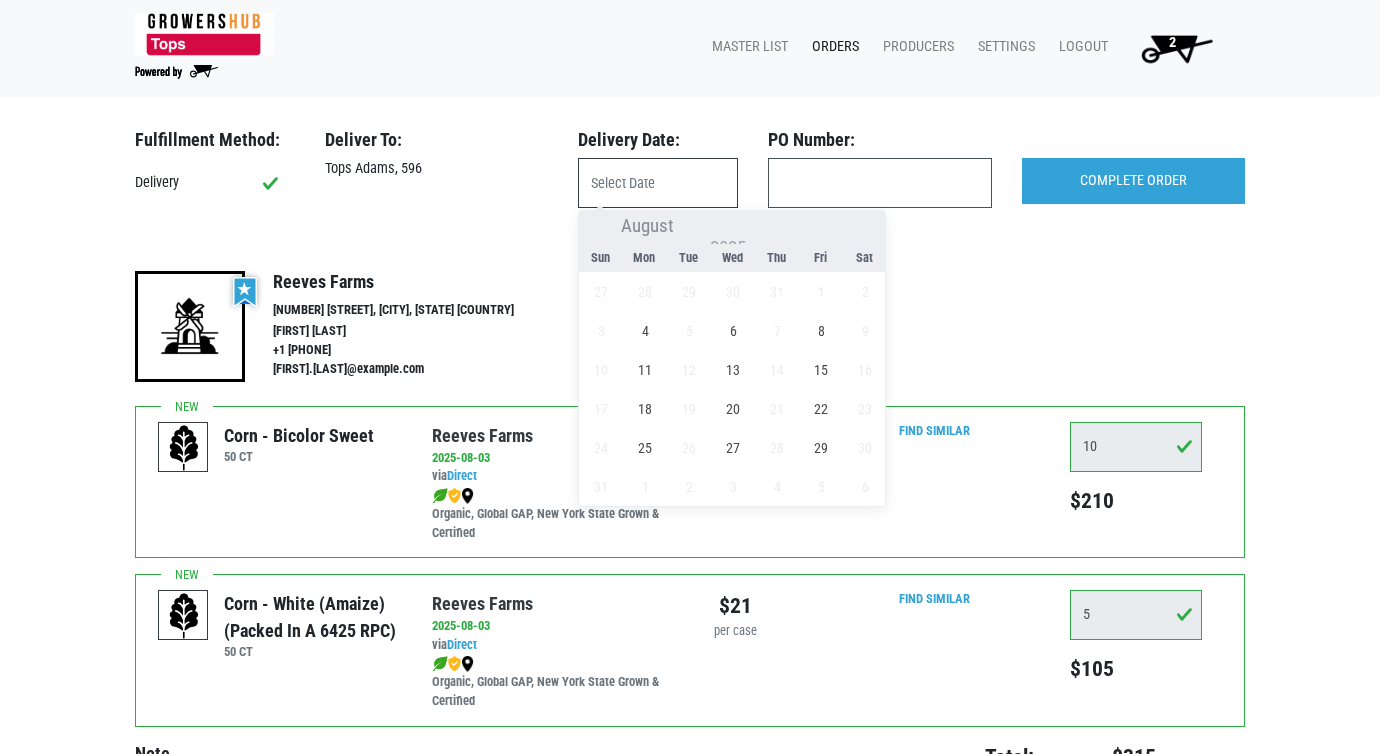 click at bounding box center [658, 183] 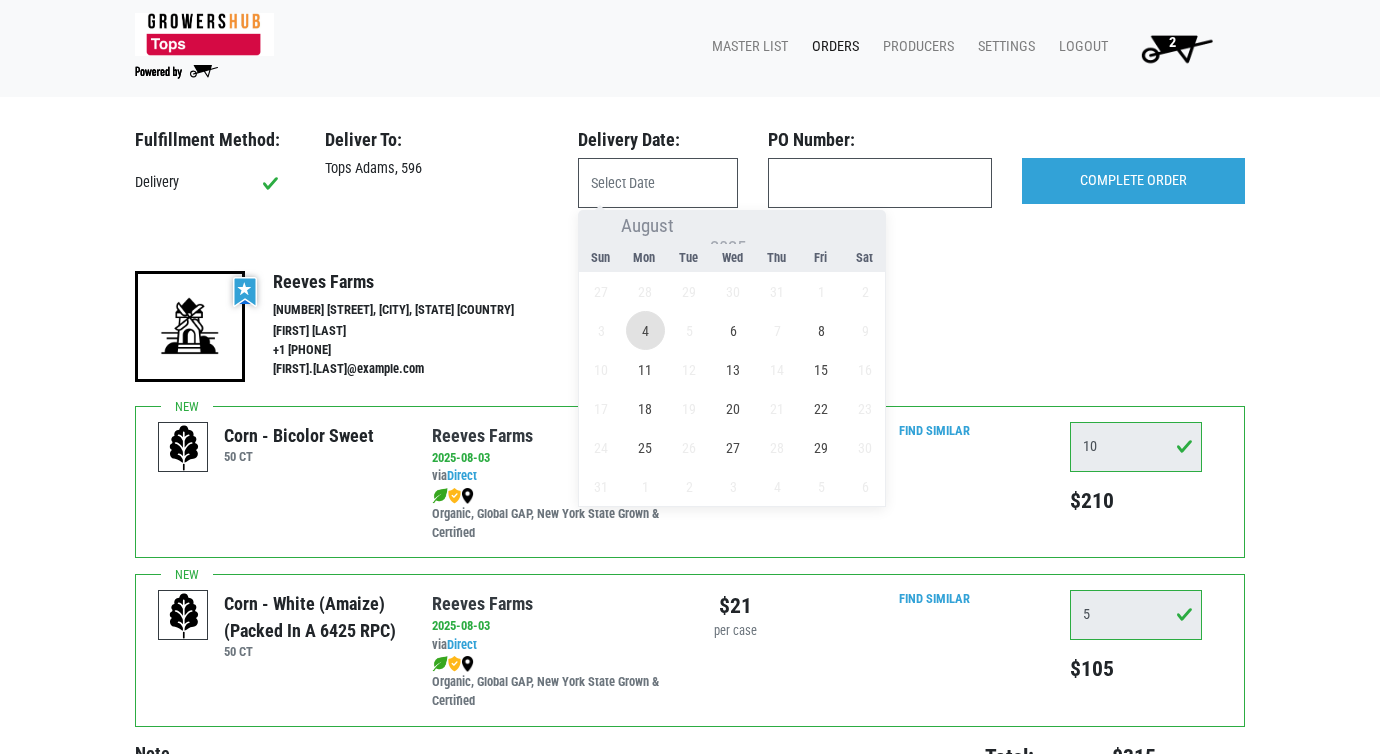 click on "4" at bounding box center (645, 330) 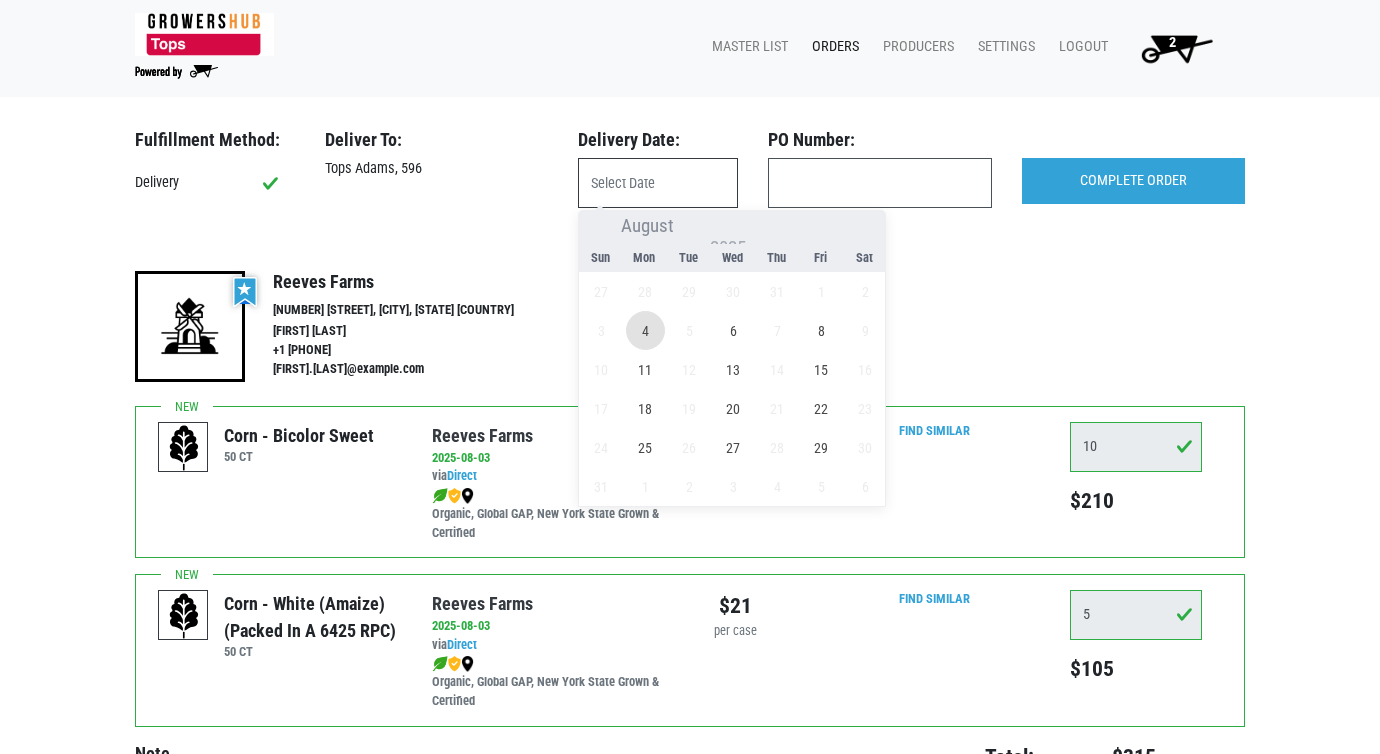 type on "2025-08-04" 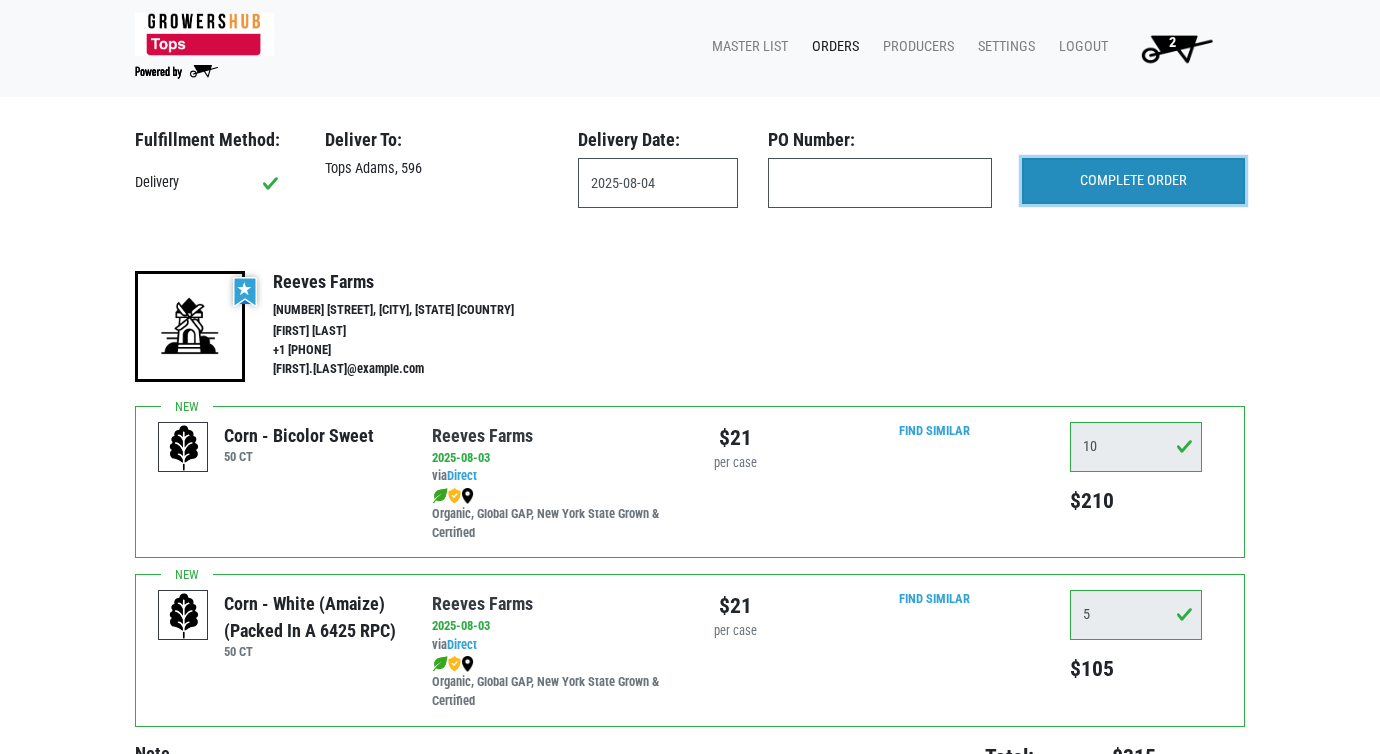 click on "COMPLETE ORDER" at bounding box center [1133, 181] 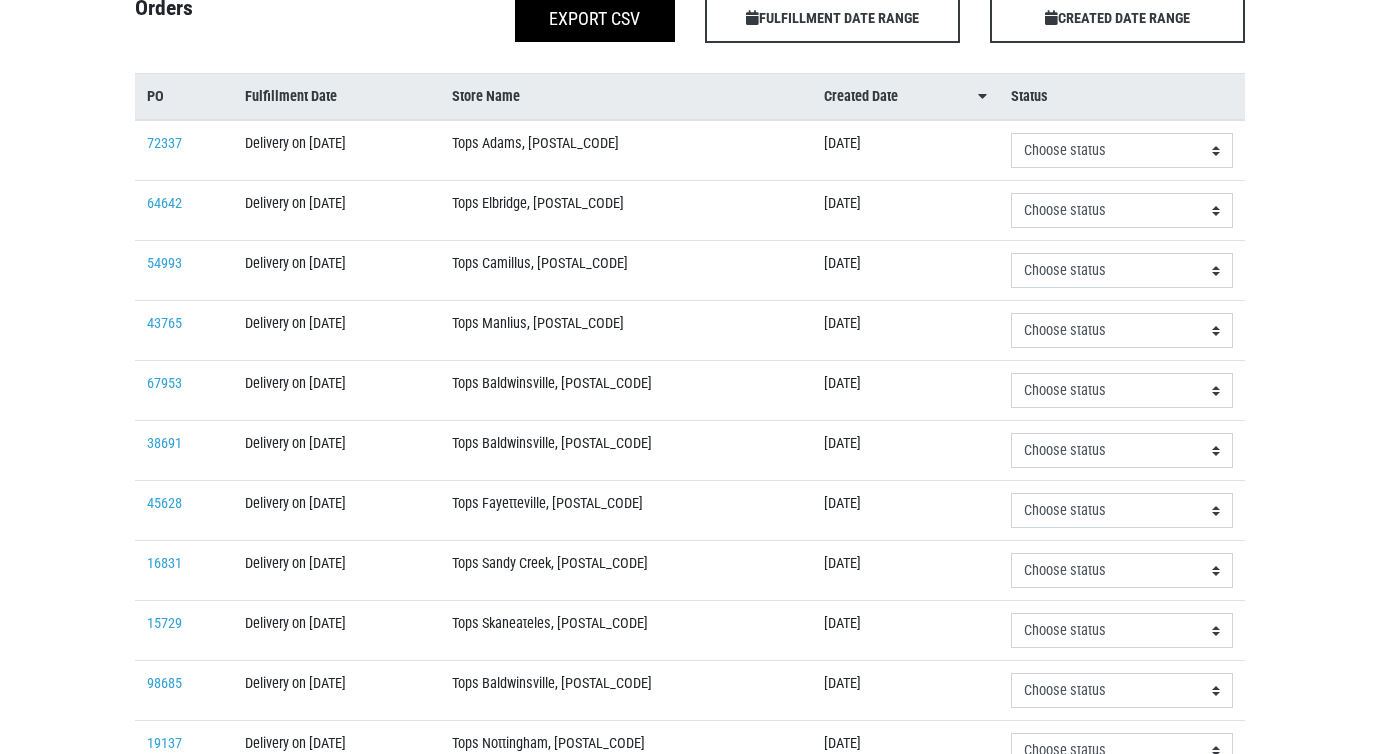 scroll, scrollTop: 0, scrollLeft: 0, axis: both 